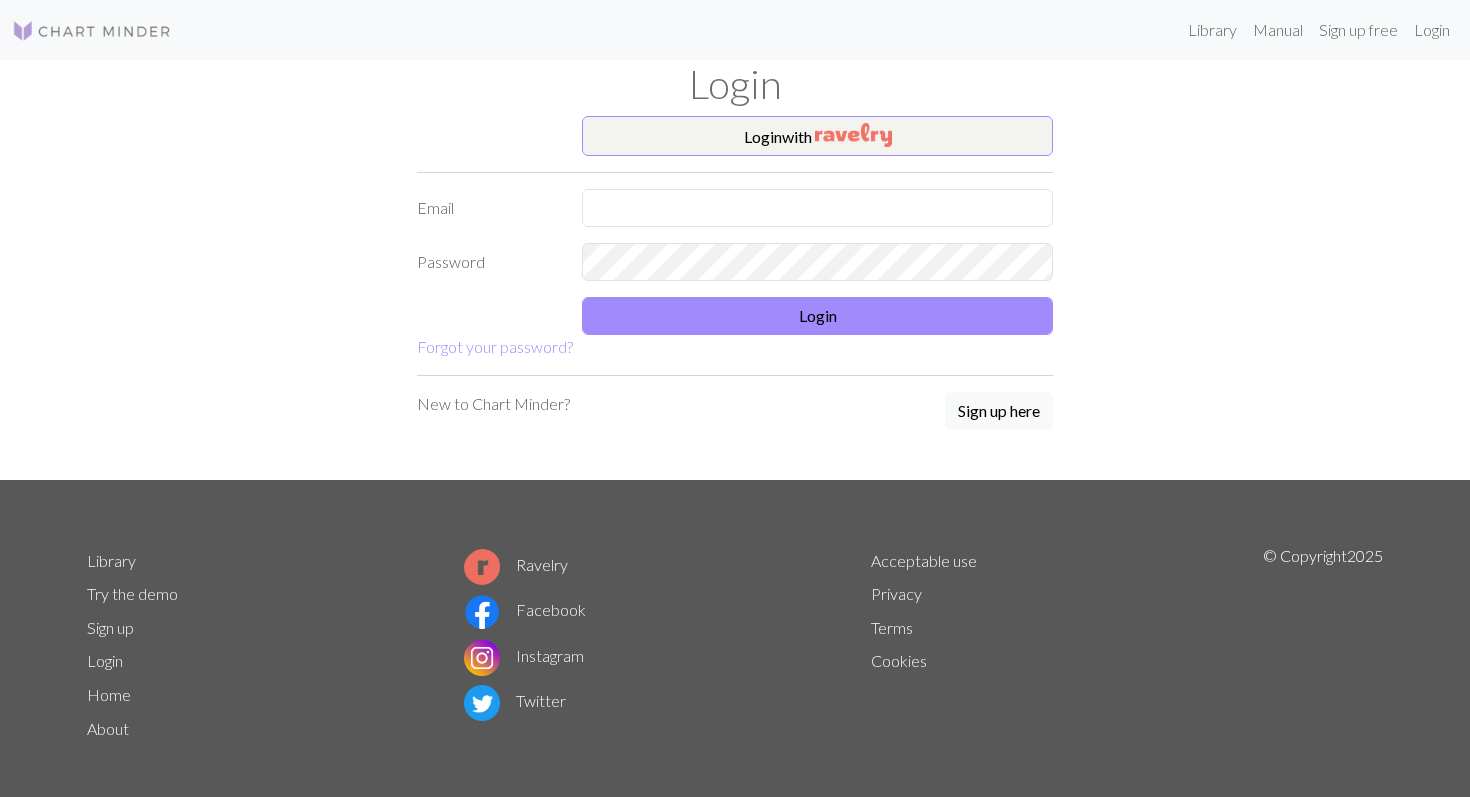 scroll, scrollTop: 0, scrollLeft: 0, axis: both 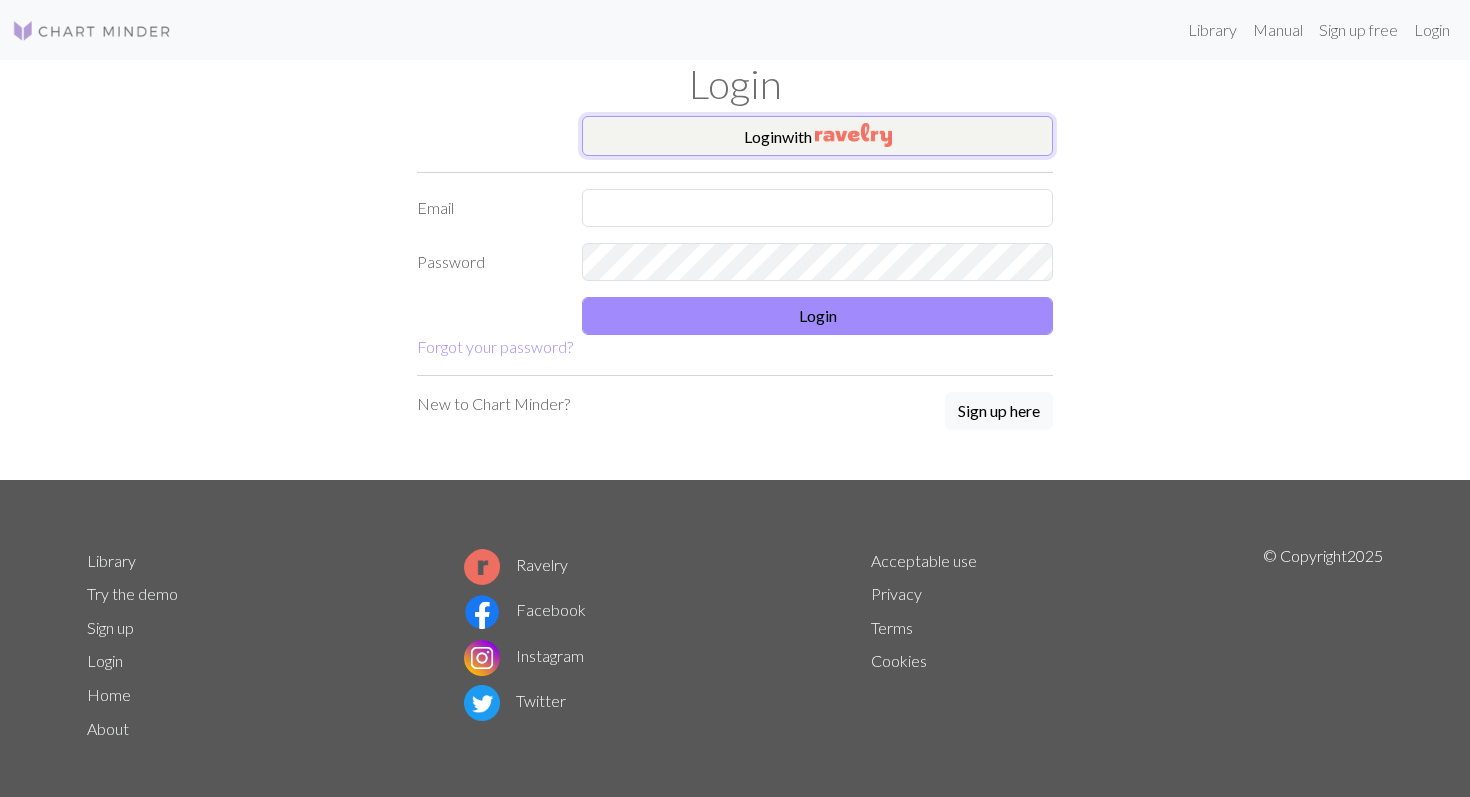 click at bounding box center (853, 135) 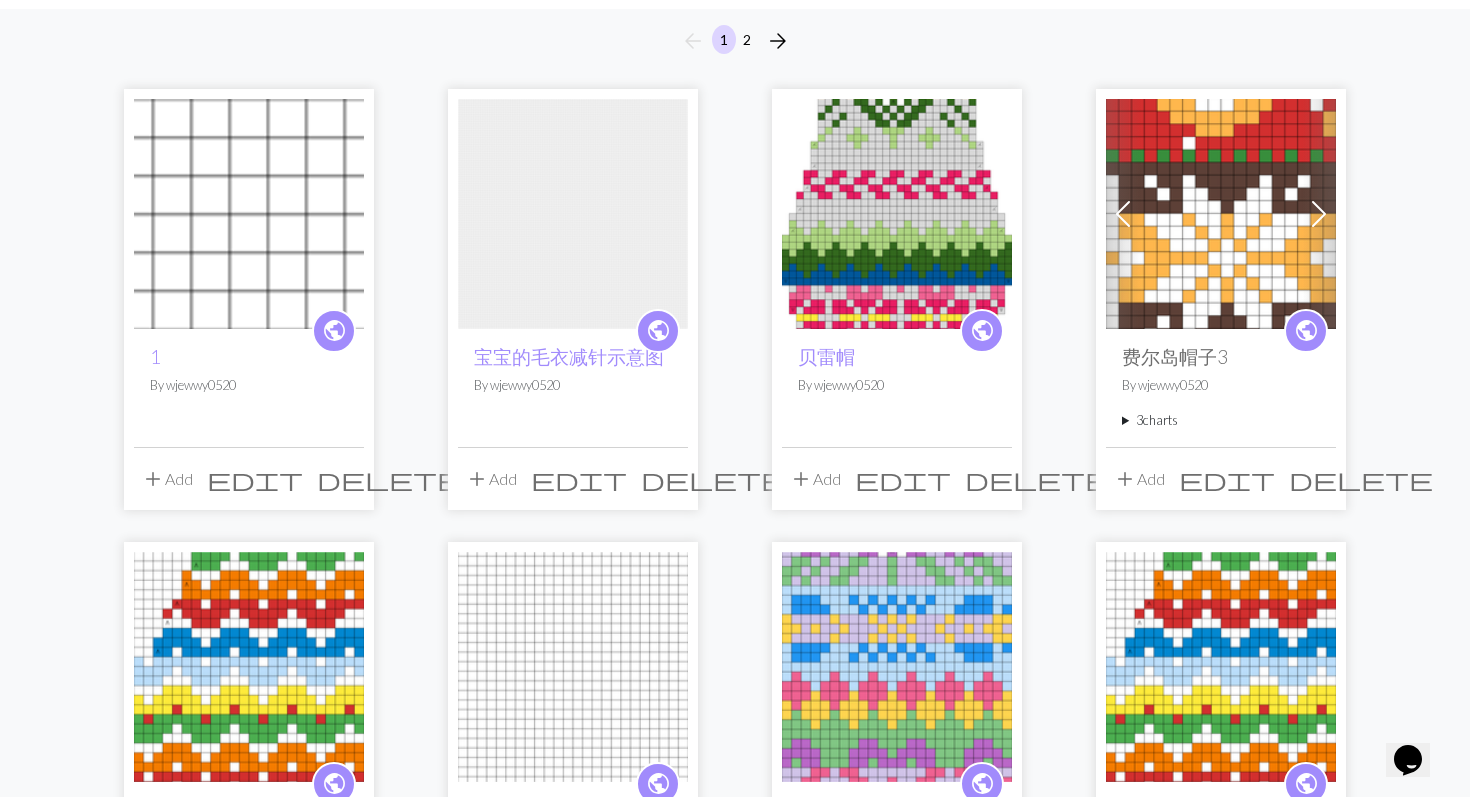 scroll, scrollTop: 170, scrollLeft: 0, axis: vertical 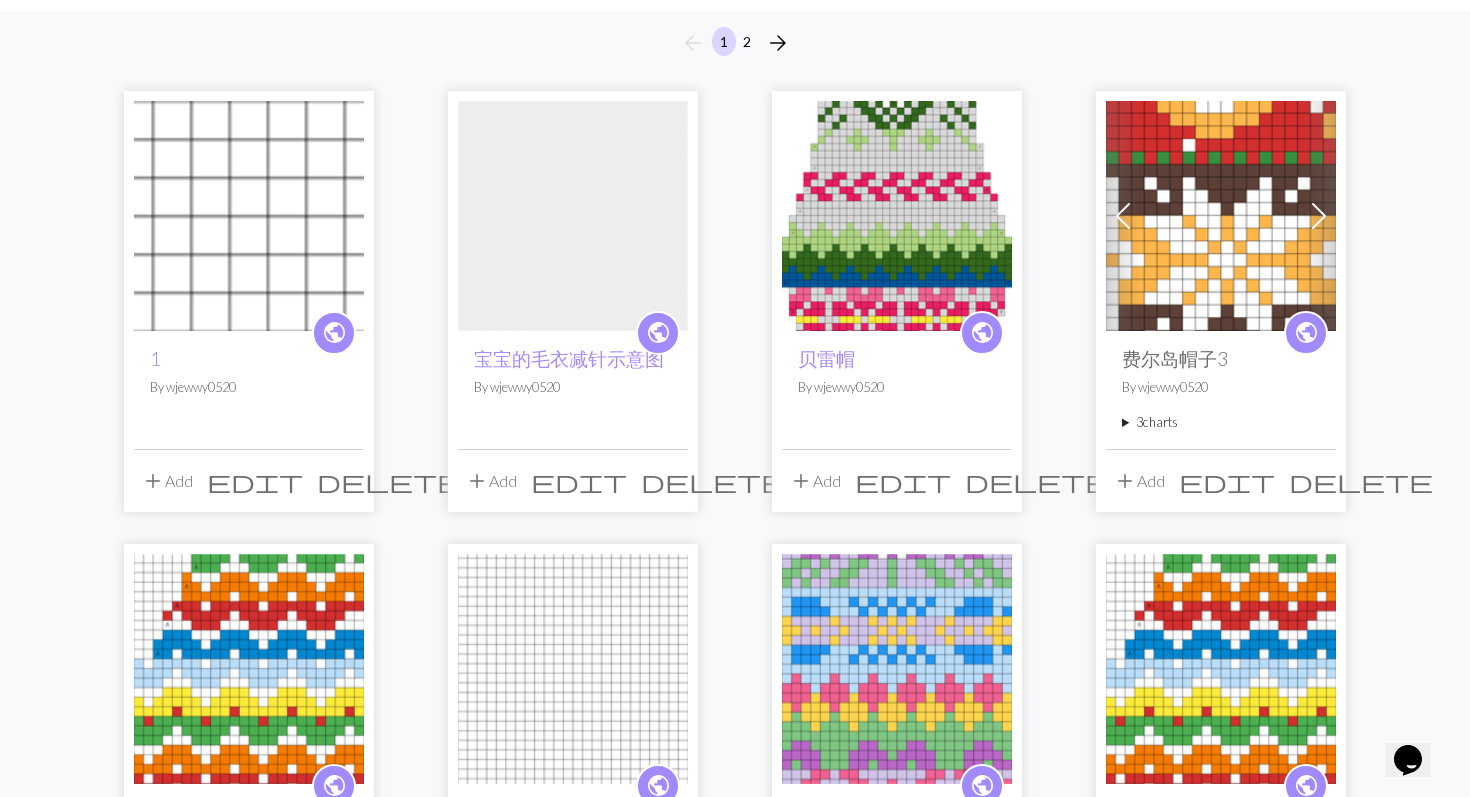 click at bounding box center (1221, 216) 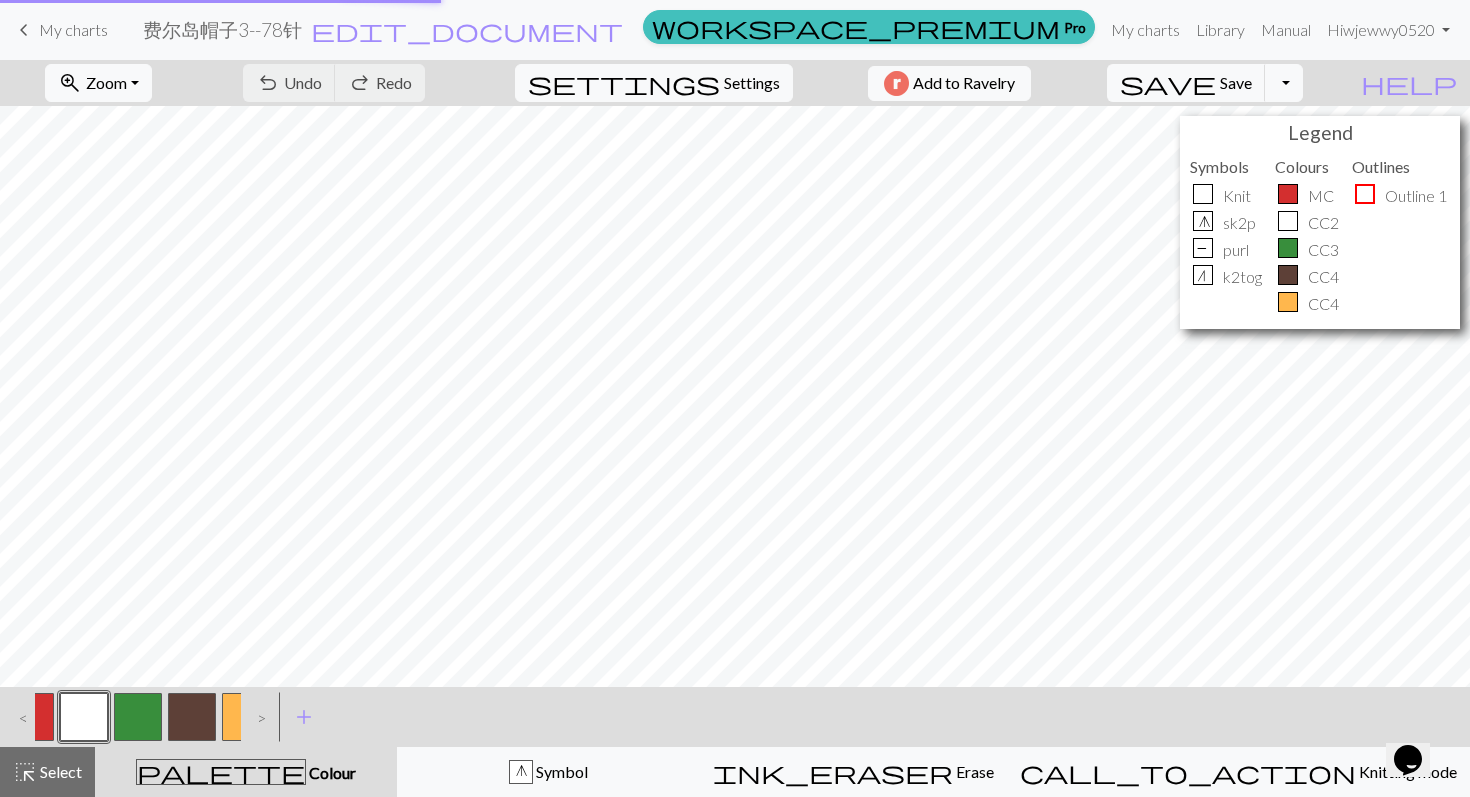 scroll, scrollTop: 0, scrollLeft: 0, axis: both 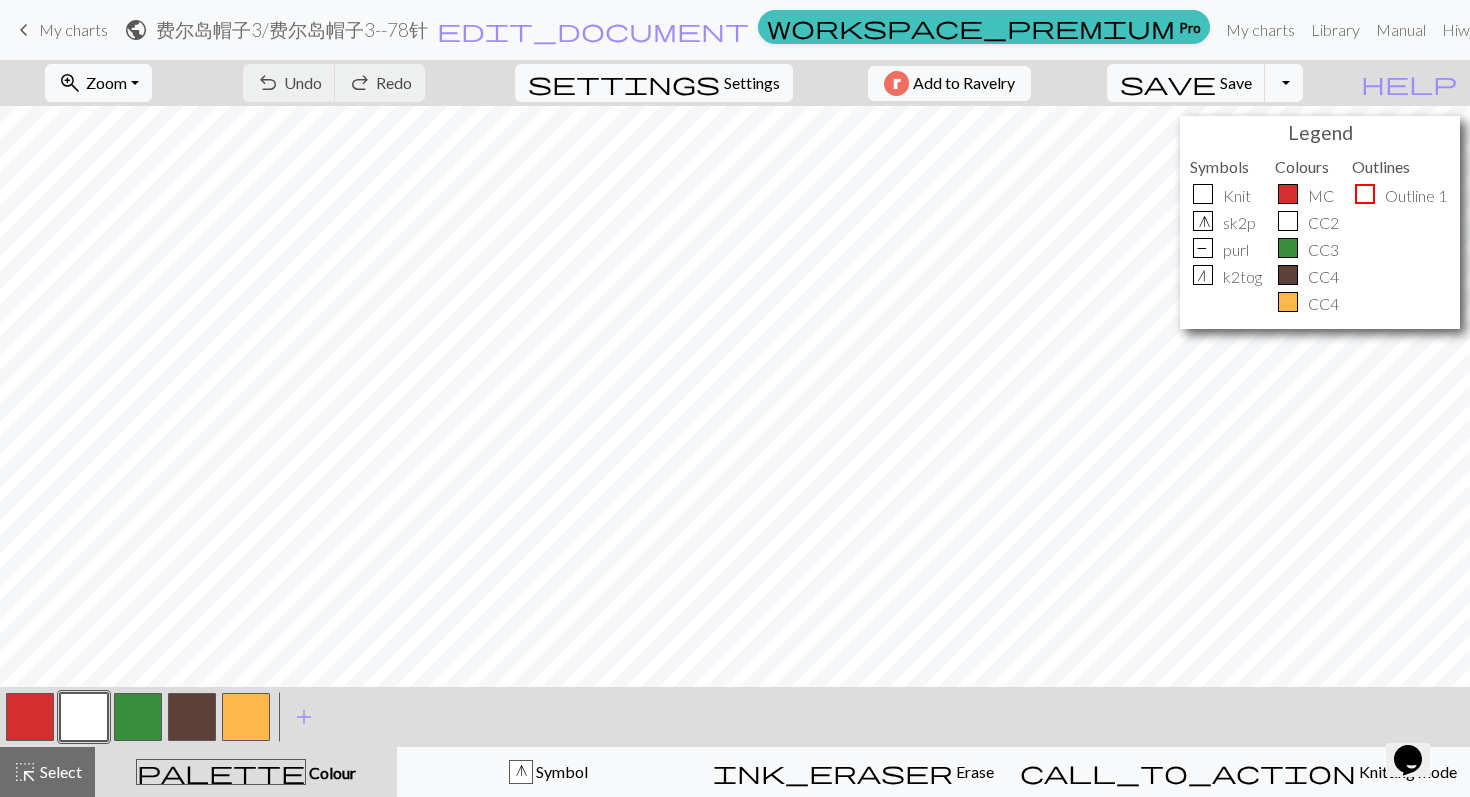 click on "public" at bounding box center [136, 30] 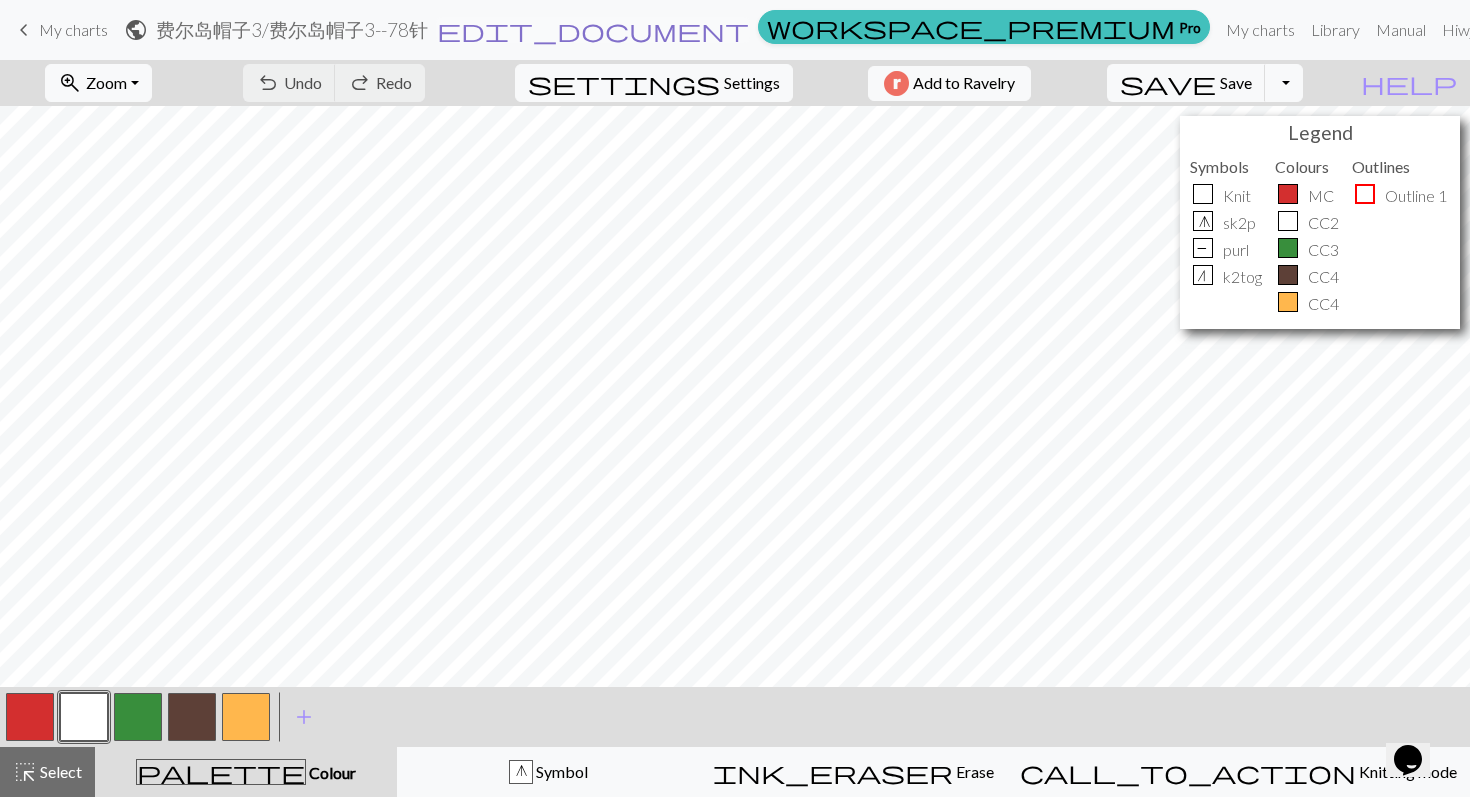 click on "edit_document" at bounding box center (593, 30) 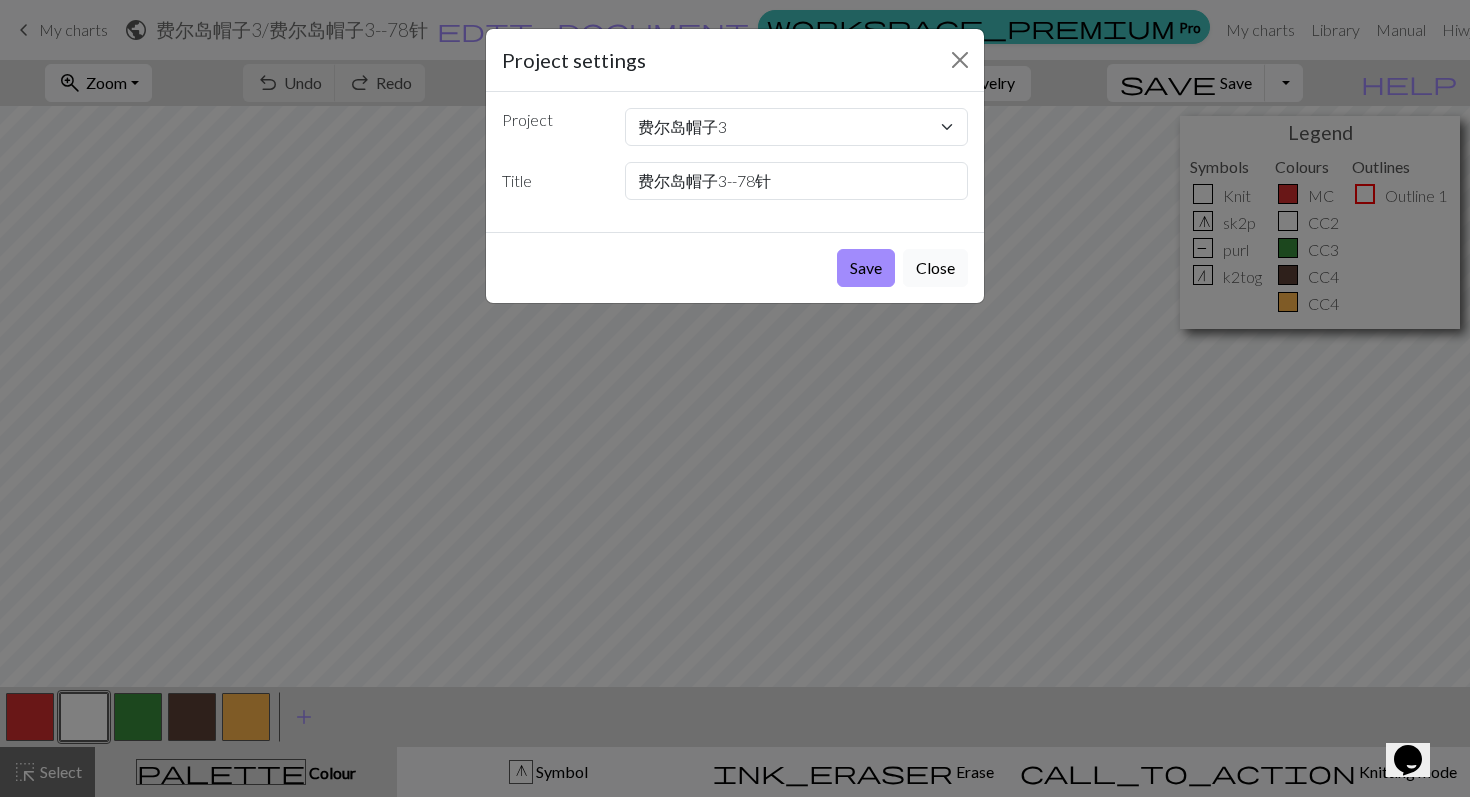 click on "Close" at bounding box center (935, 268) 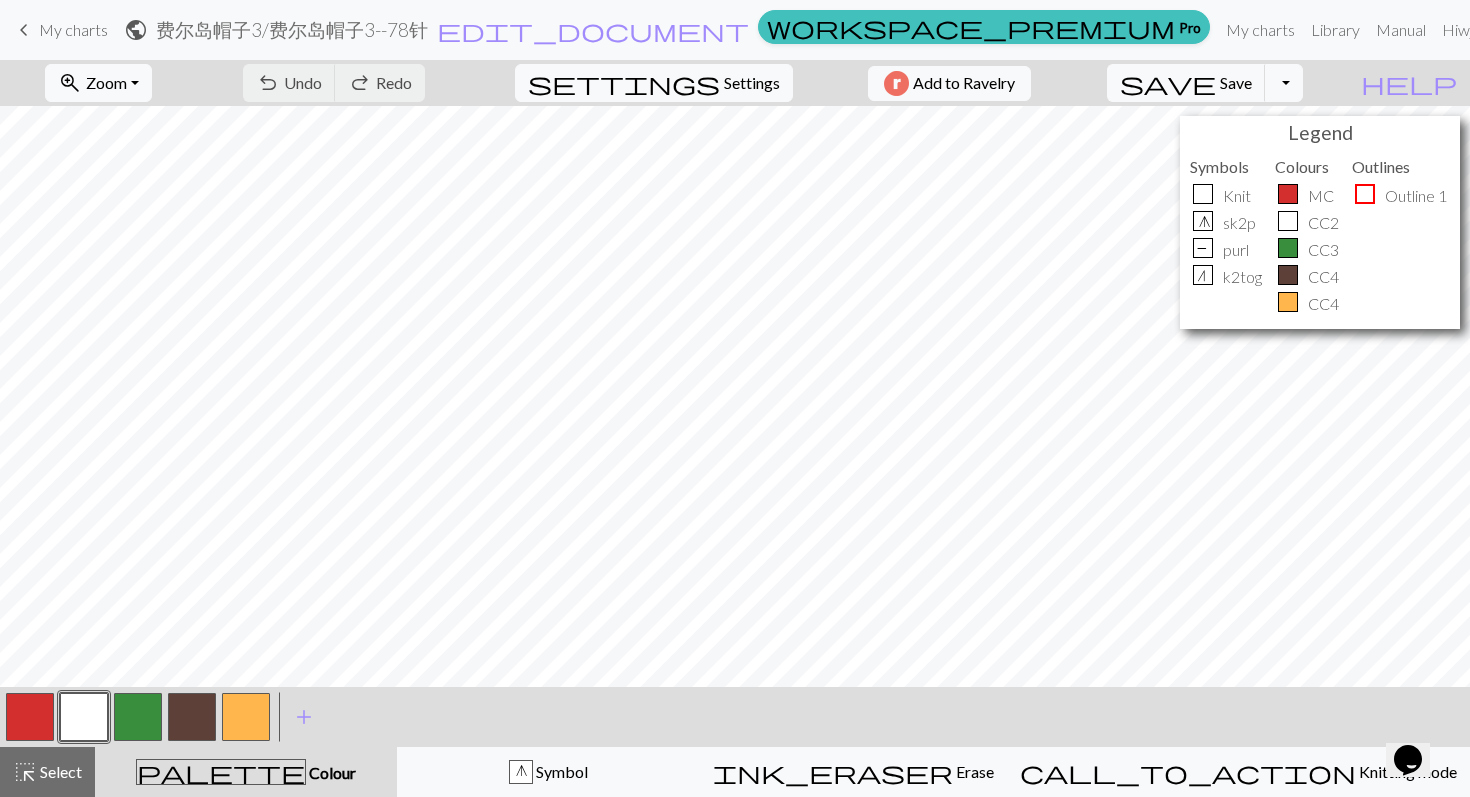 click on "keyboard_arrow_left" at bounding box center (24, 30) 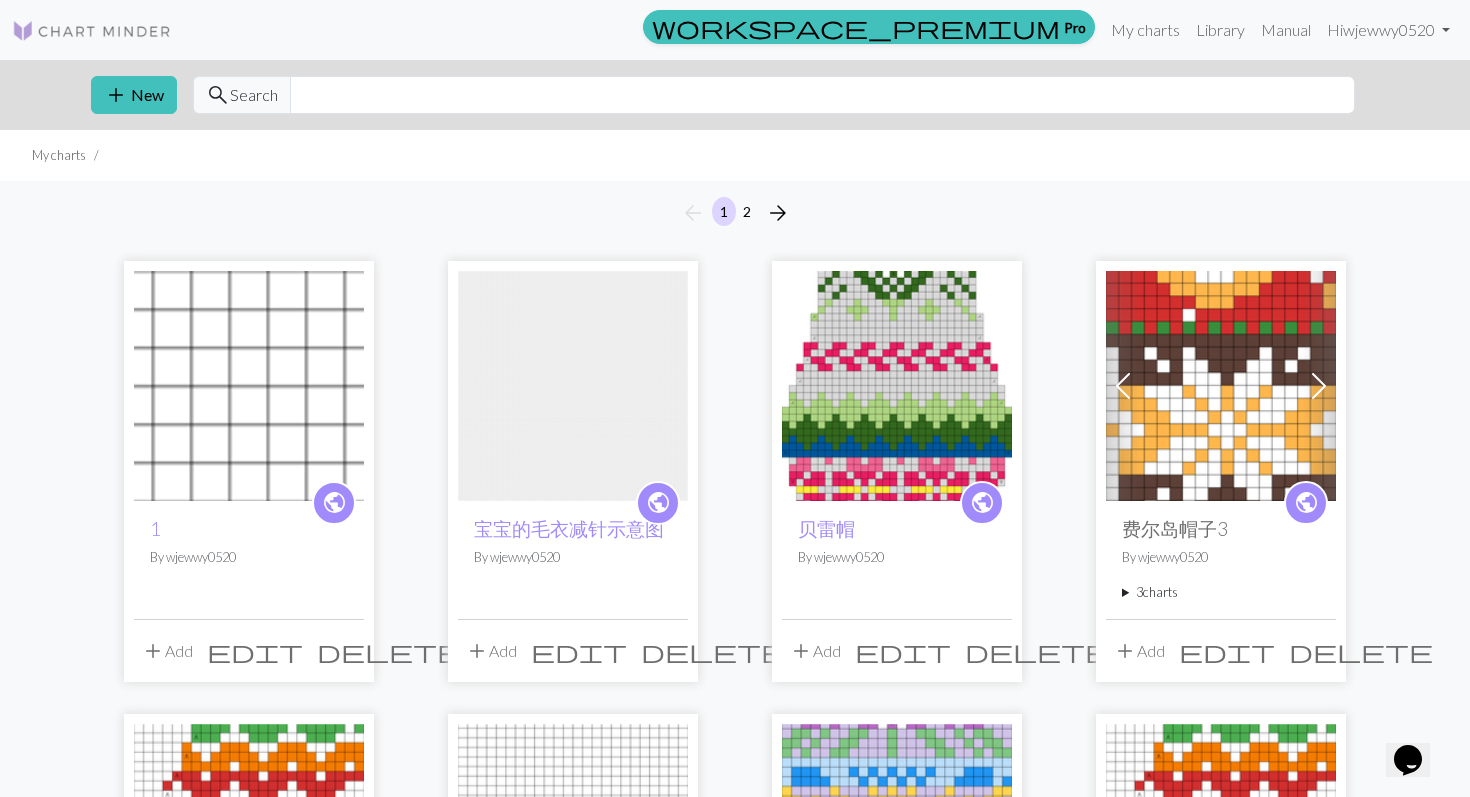 click on "3  charts" at bounding box center [1221, 592] 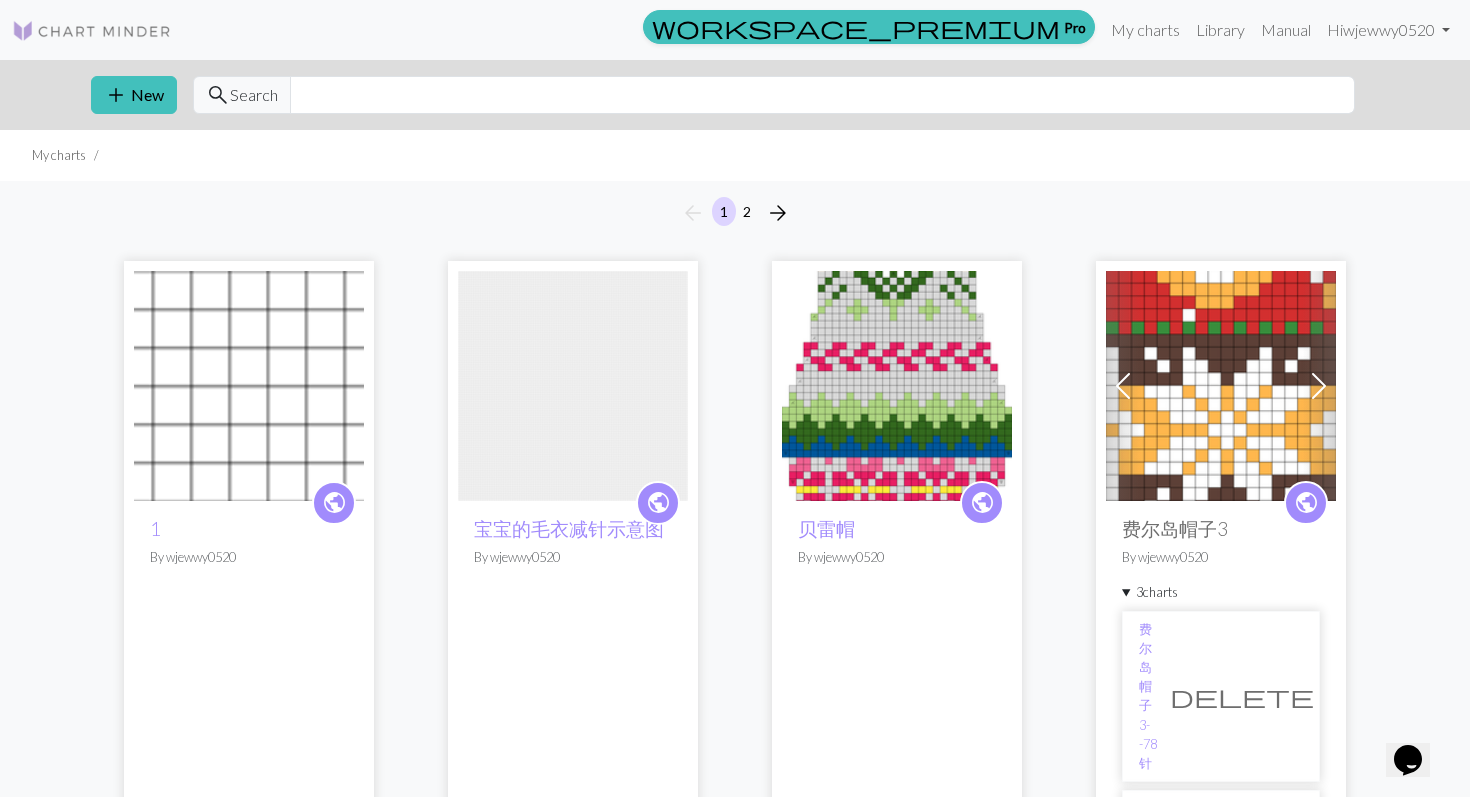 click on "[PRODUCT]" at bounding box center (1147, 847) 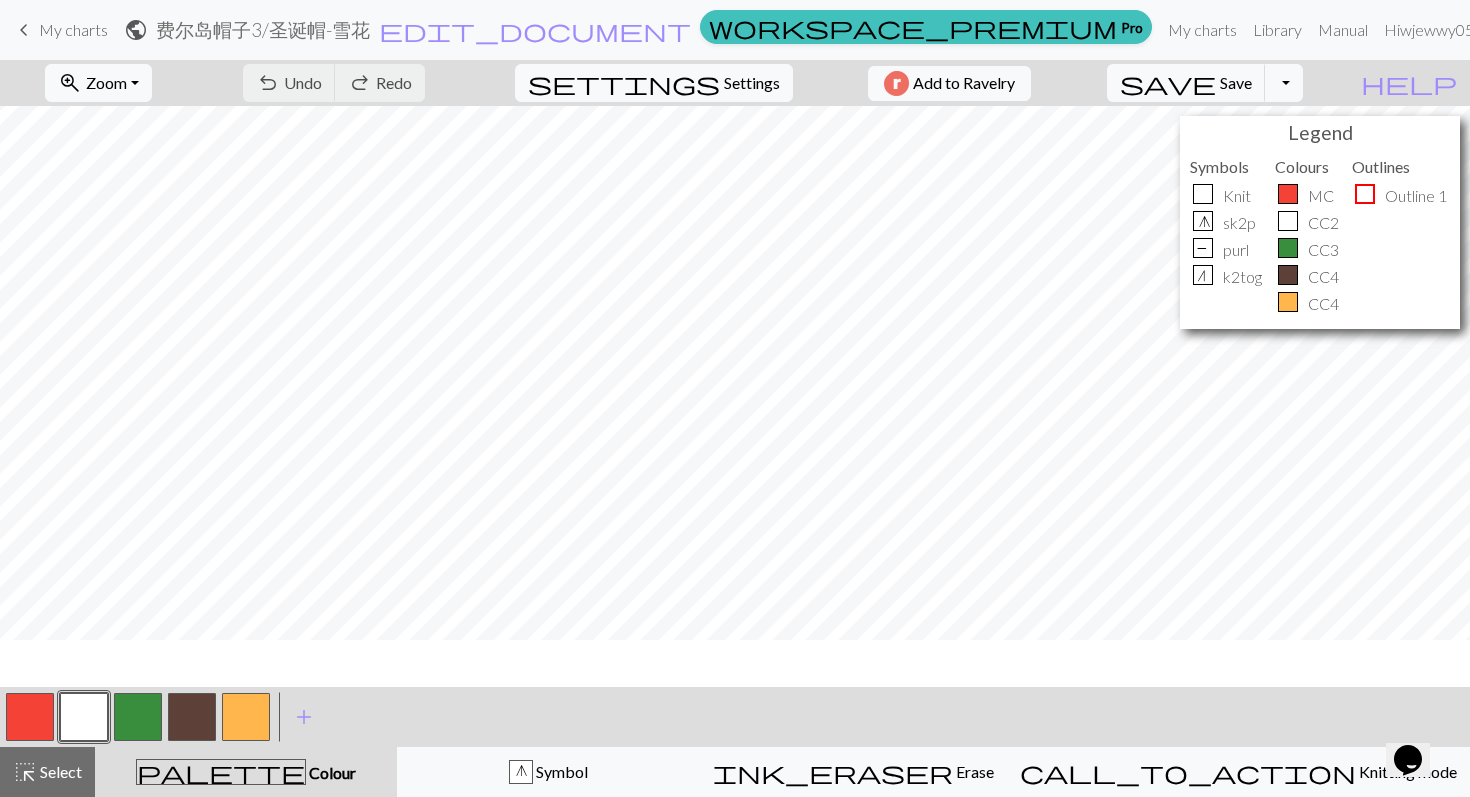 scroll, scrollTop: 0, scrollLeft: 0, axis: both 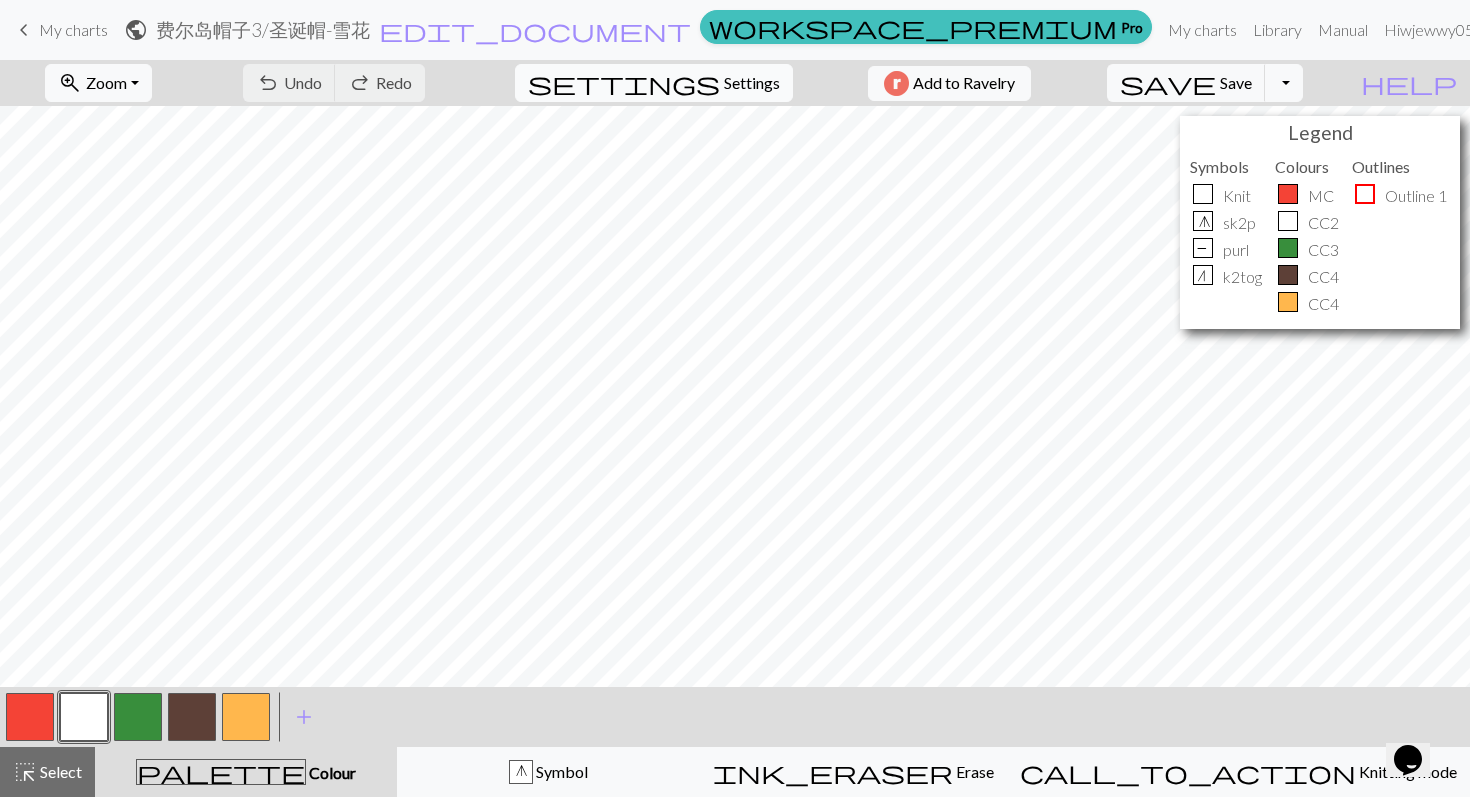 click on "Settings" at bounding box center (752, 83) 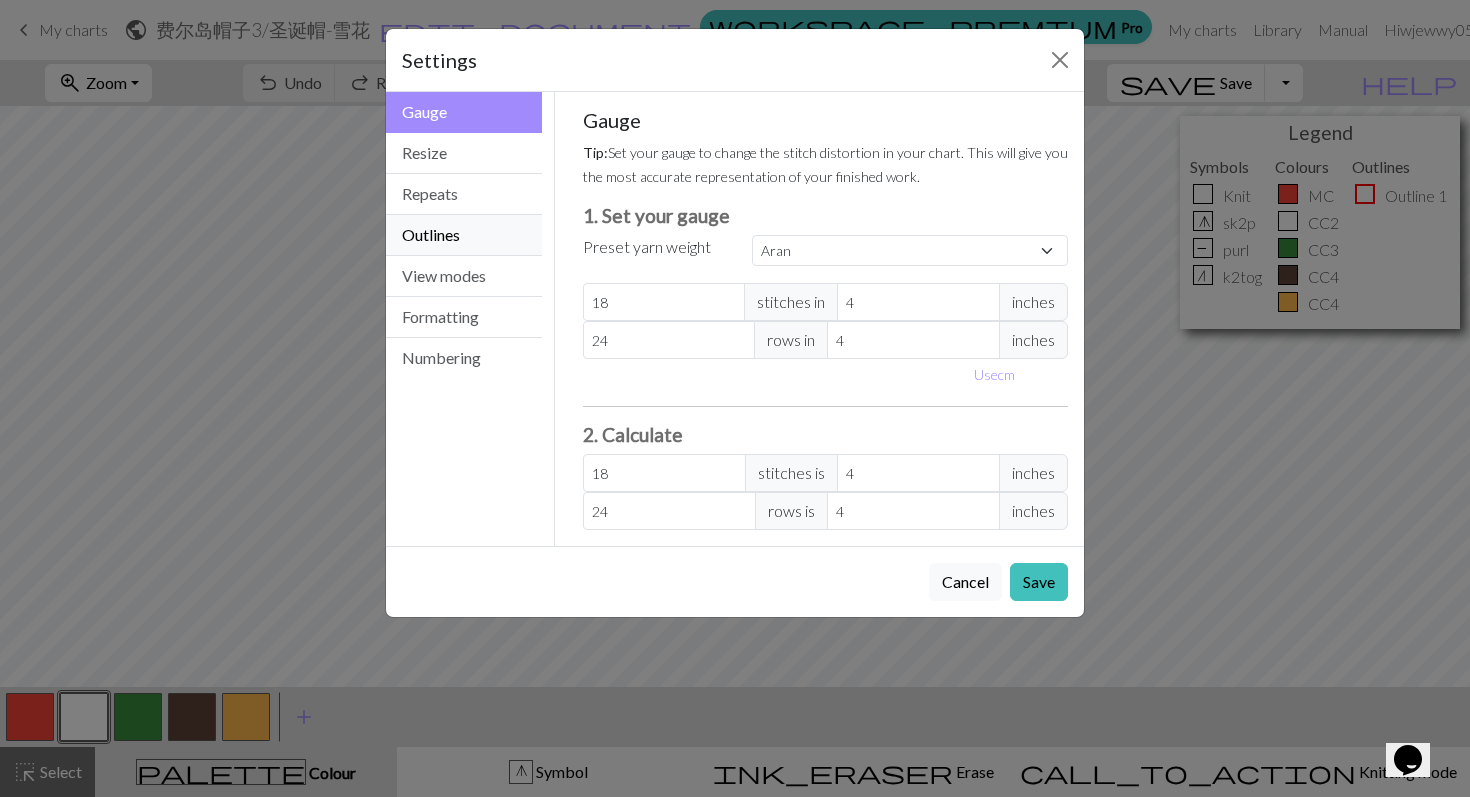 click on "Outlines" at bounding box center (464, 235) 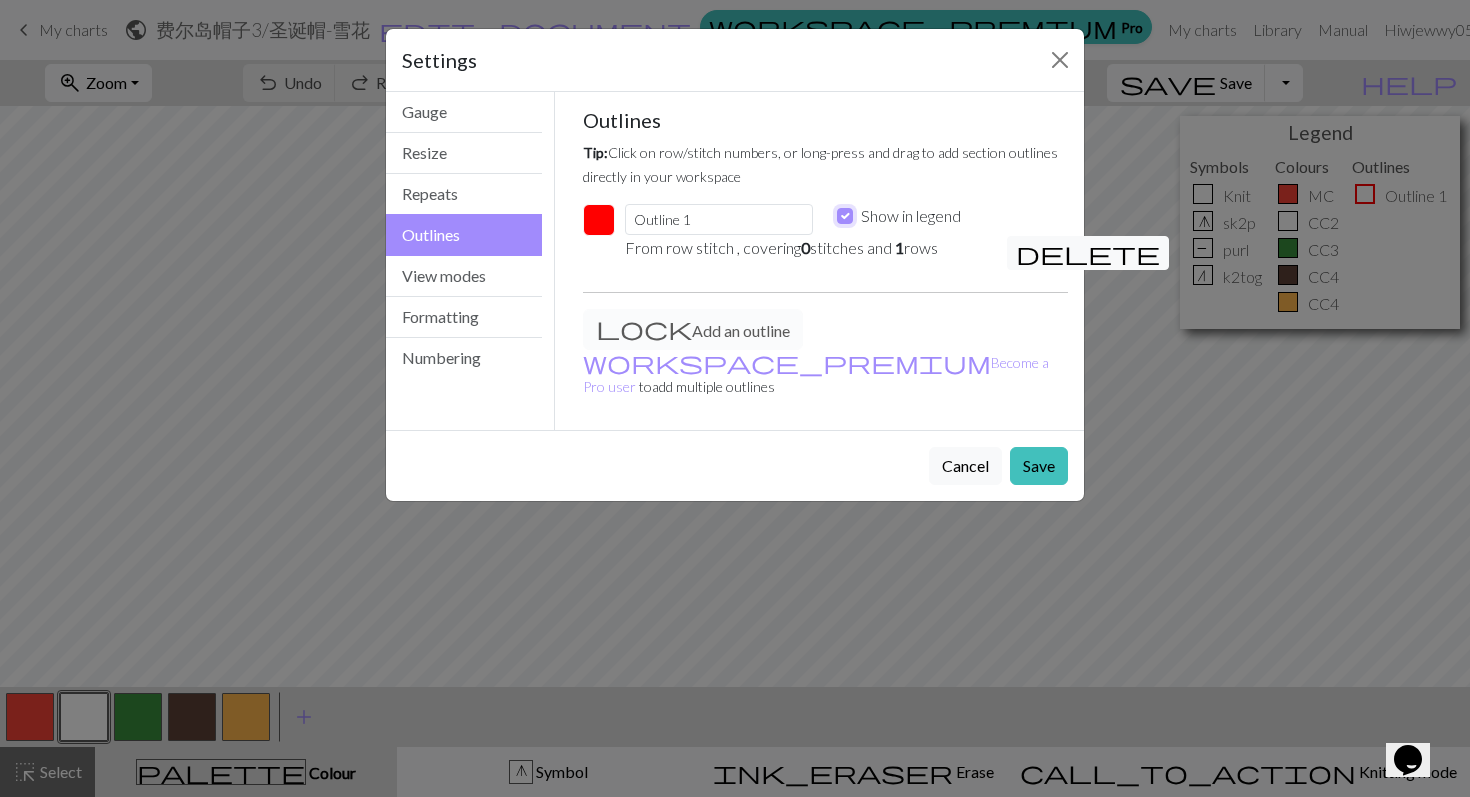 click on "Show in legend" at bounding box center [845, 216] 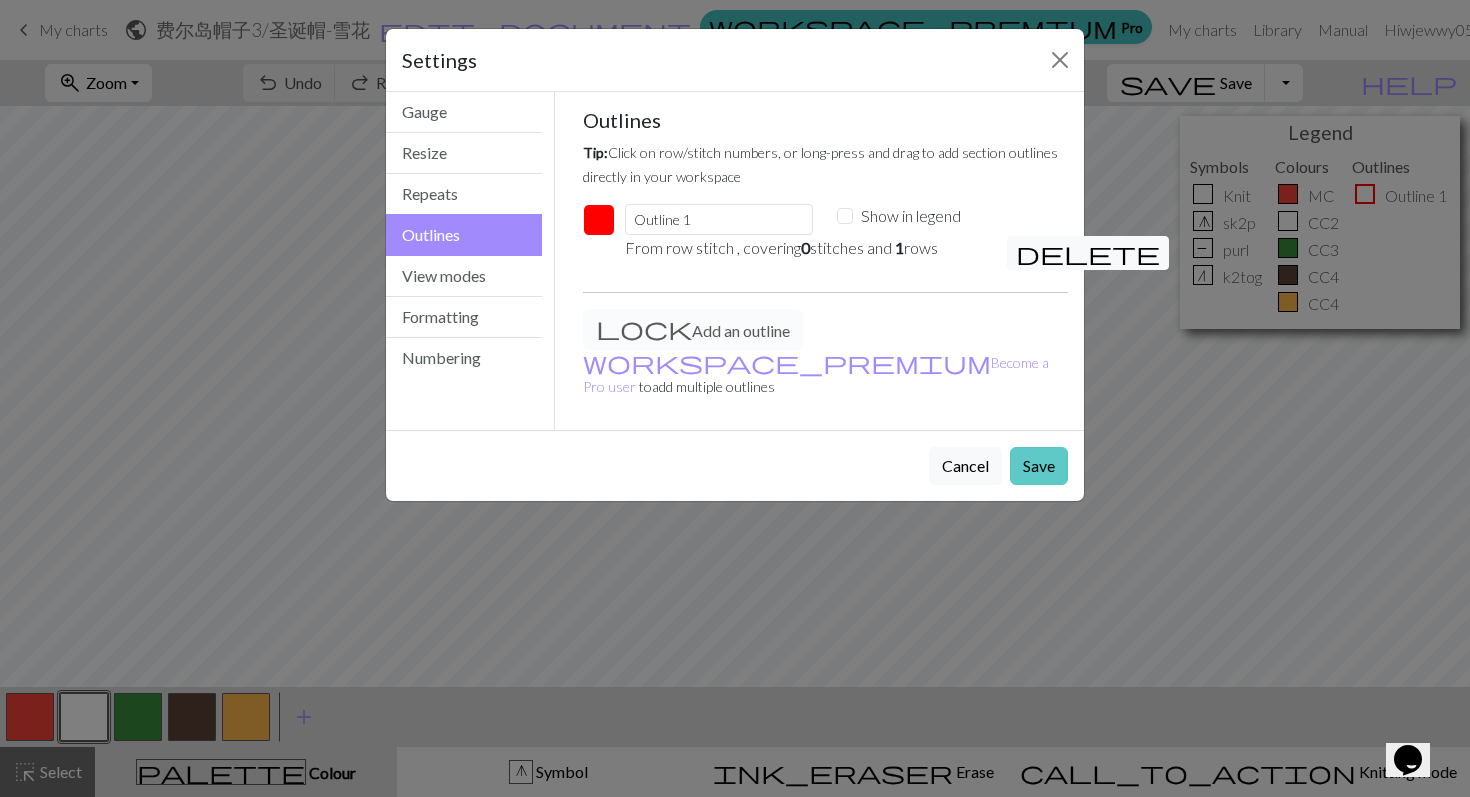 click on "Save" at bounding box center (1039, 466) 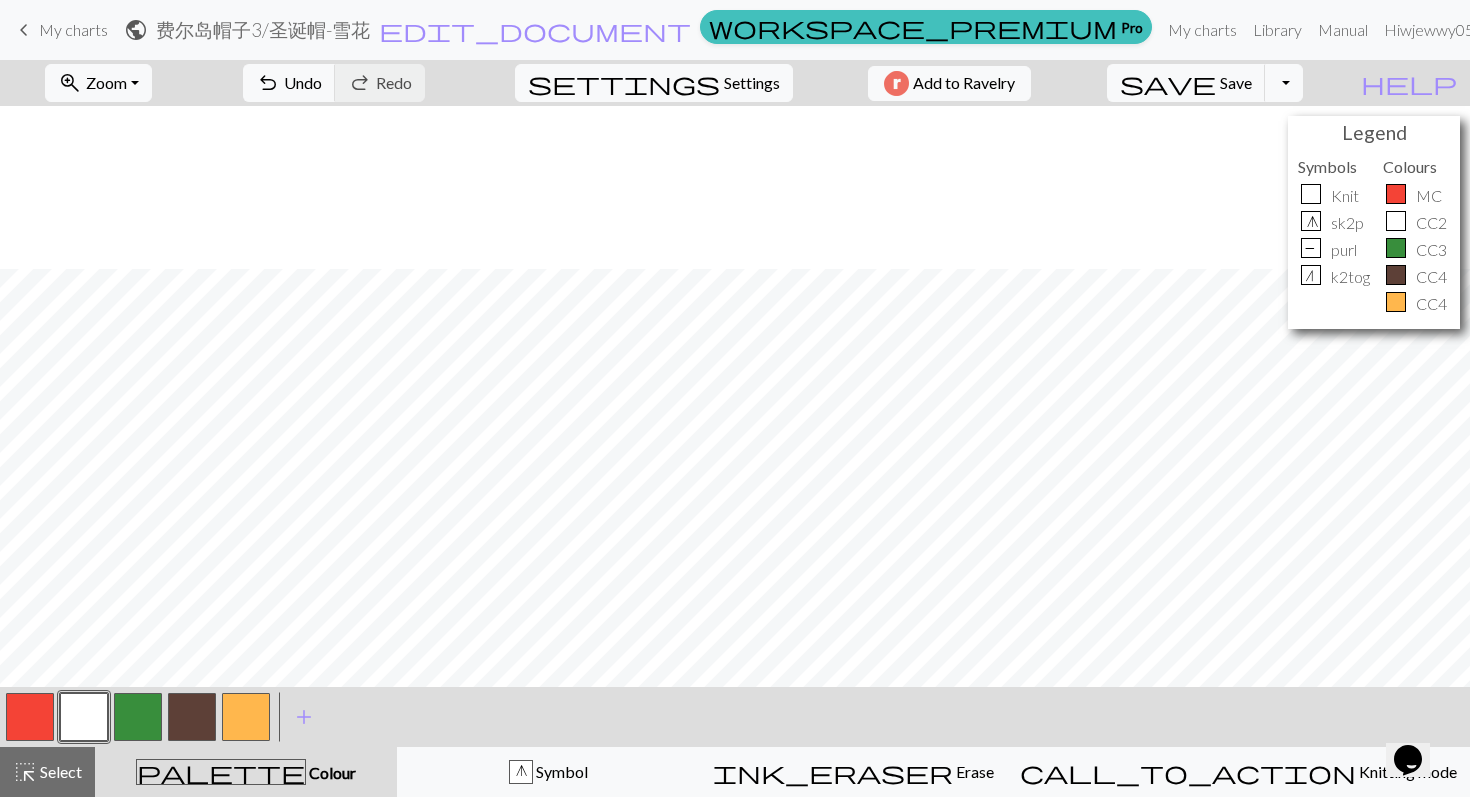 scroll, scrollTop: 749, scrollLeft: 0, axis: vertical 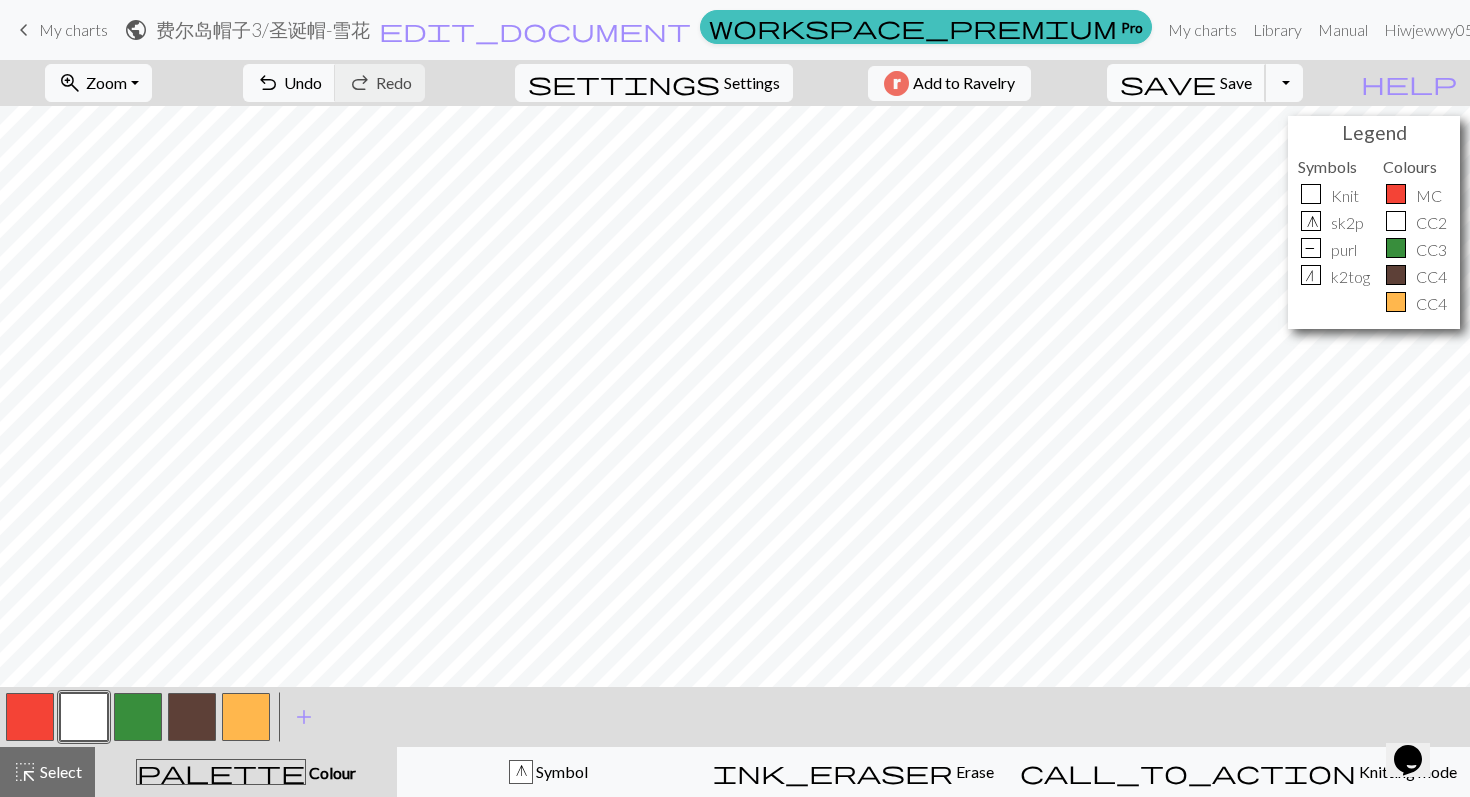 click on "Save" at bounding box center [1236, 82] 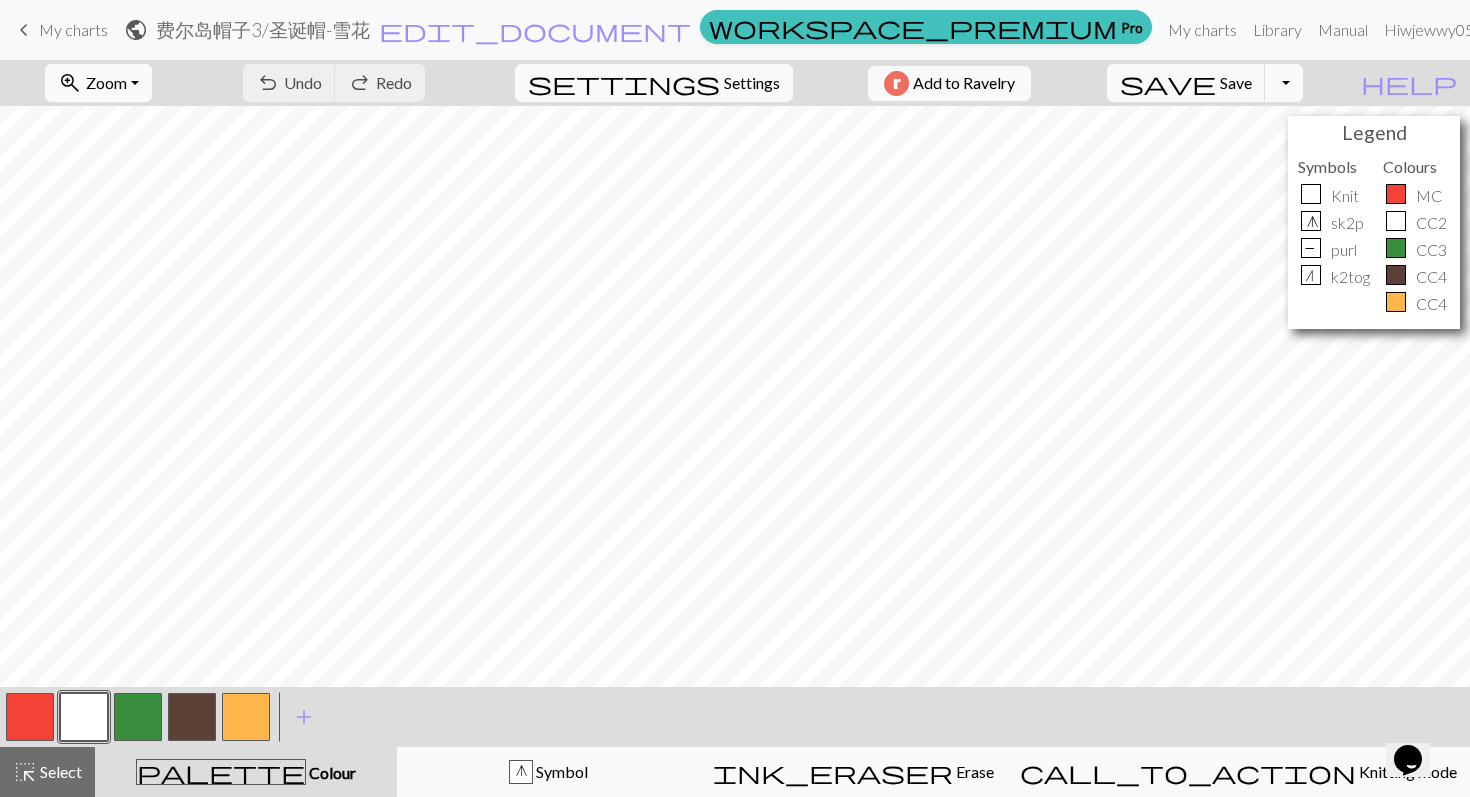 click on "zoom_in Zoom Zoom" at bounding box center (98, 83) 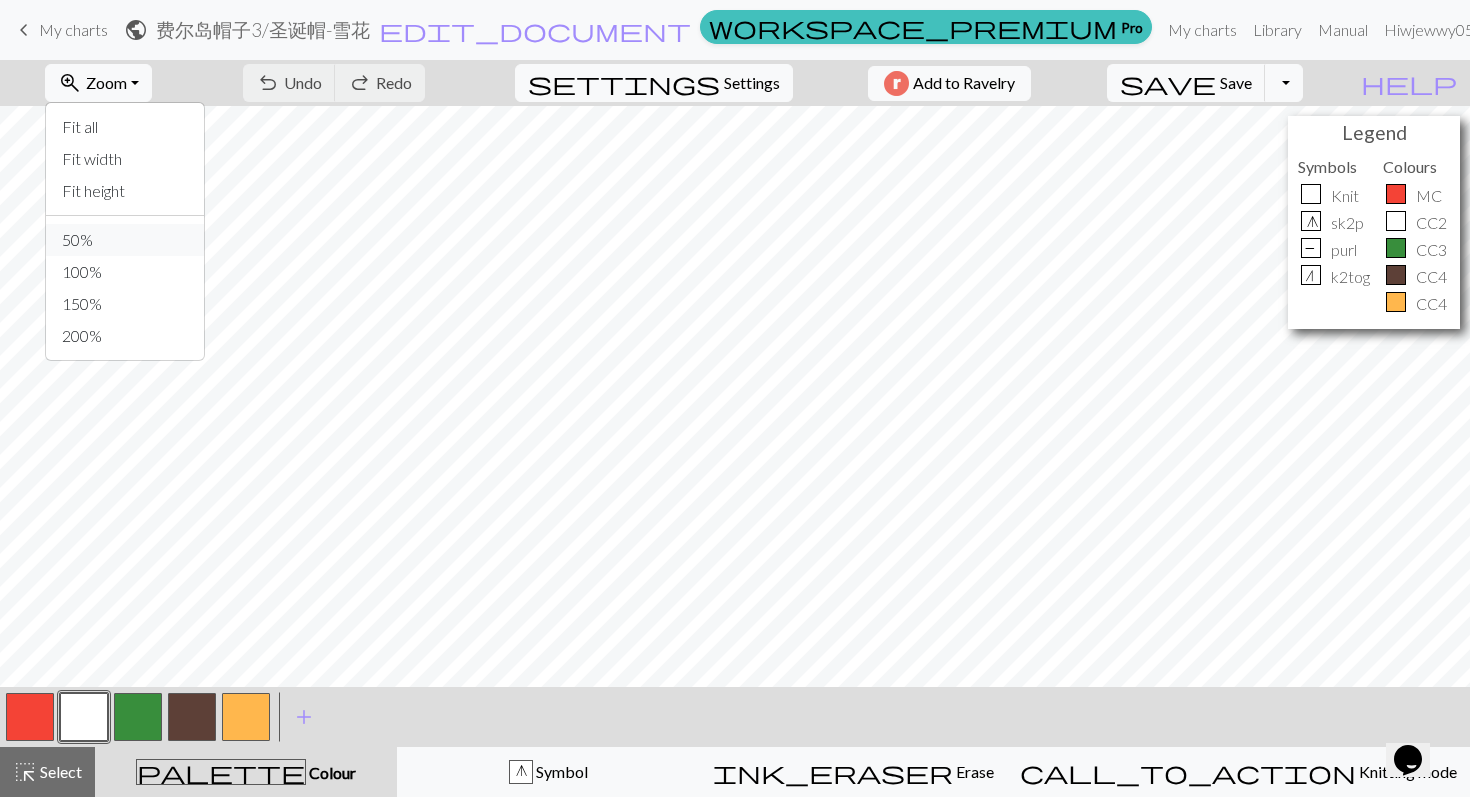 click on "50%" at bounding box center (125, 240) 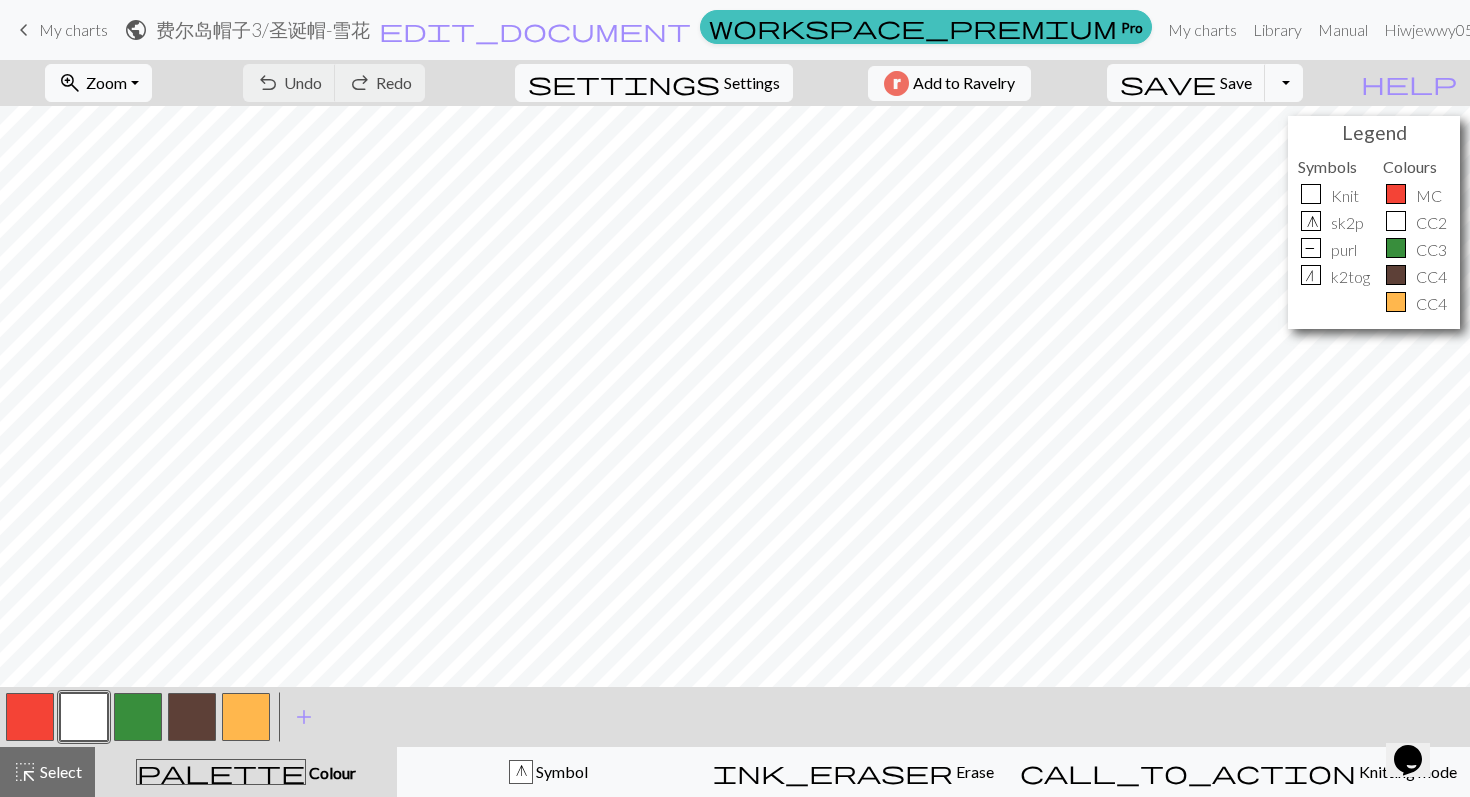 scroll, scrollTop: 0, scrollLeft: 0, axis: both 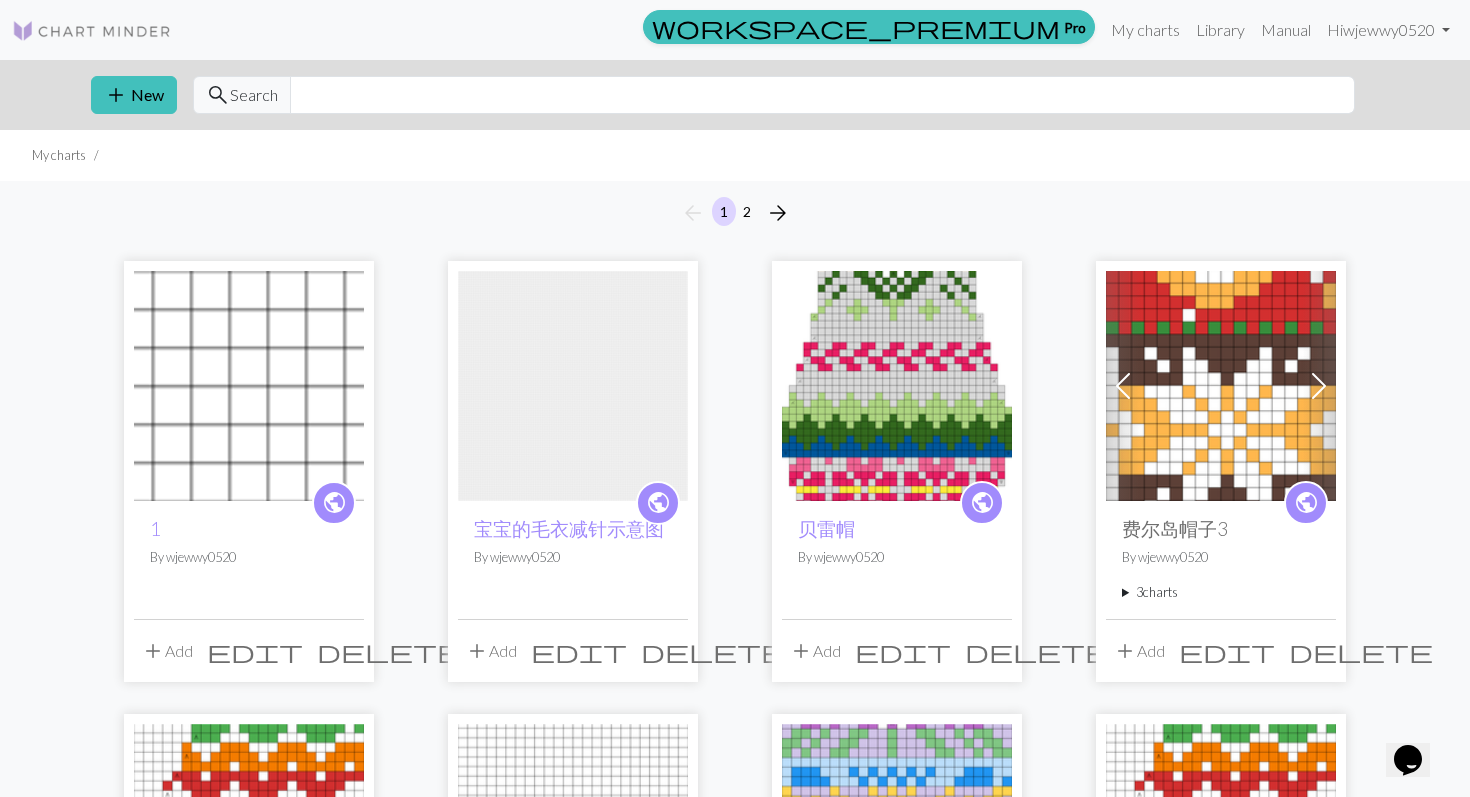 click on "3  charts" at bounding box center [1221, 592] 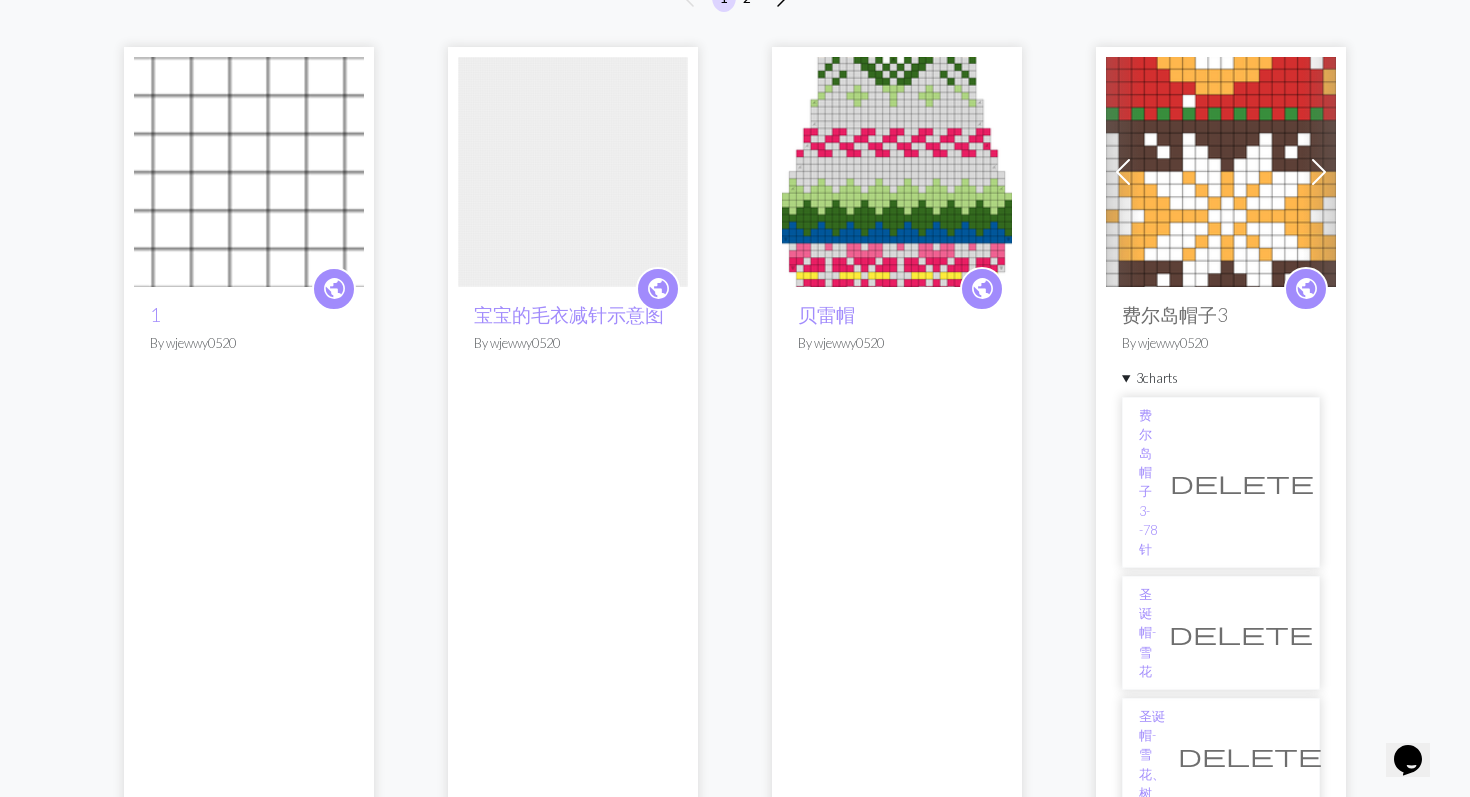 scroll, scrollTop: 216, scrollLeft: 0, axis: vertical 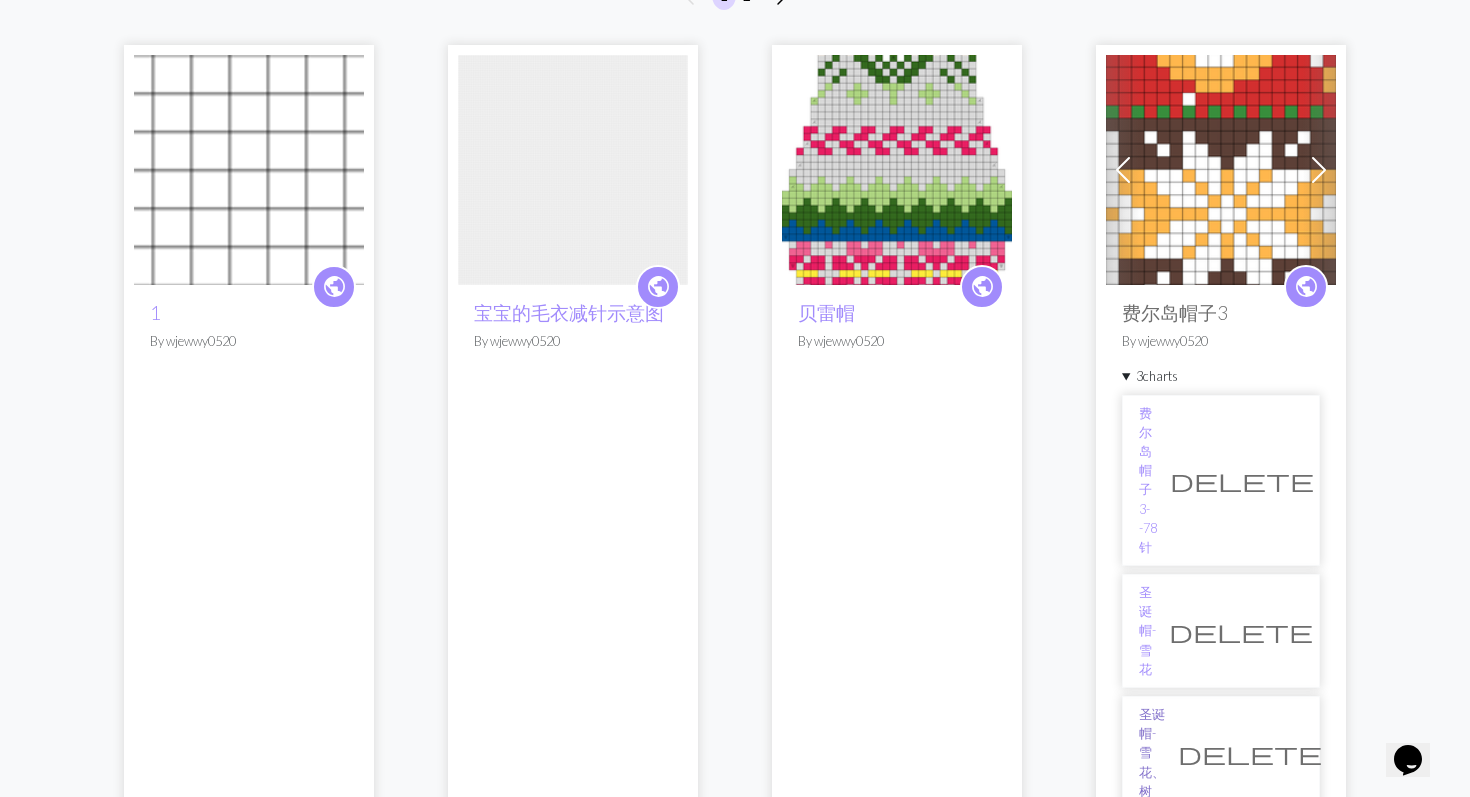 click on "[PRODUCT]" at bounding box center (1152, 753) 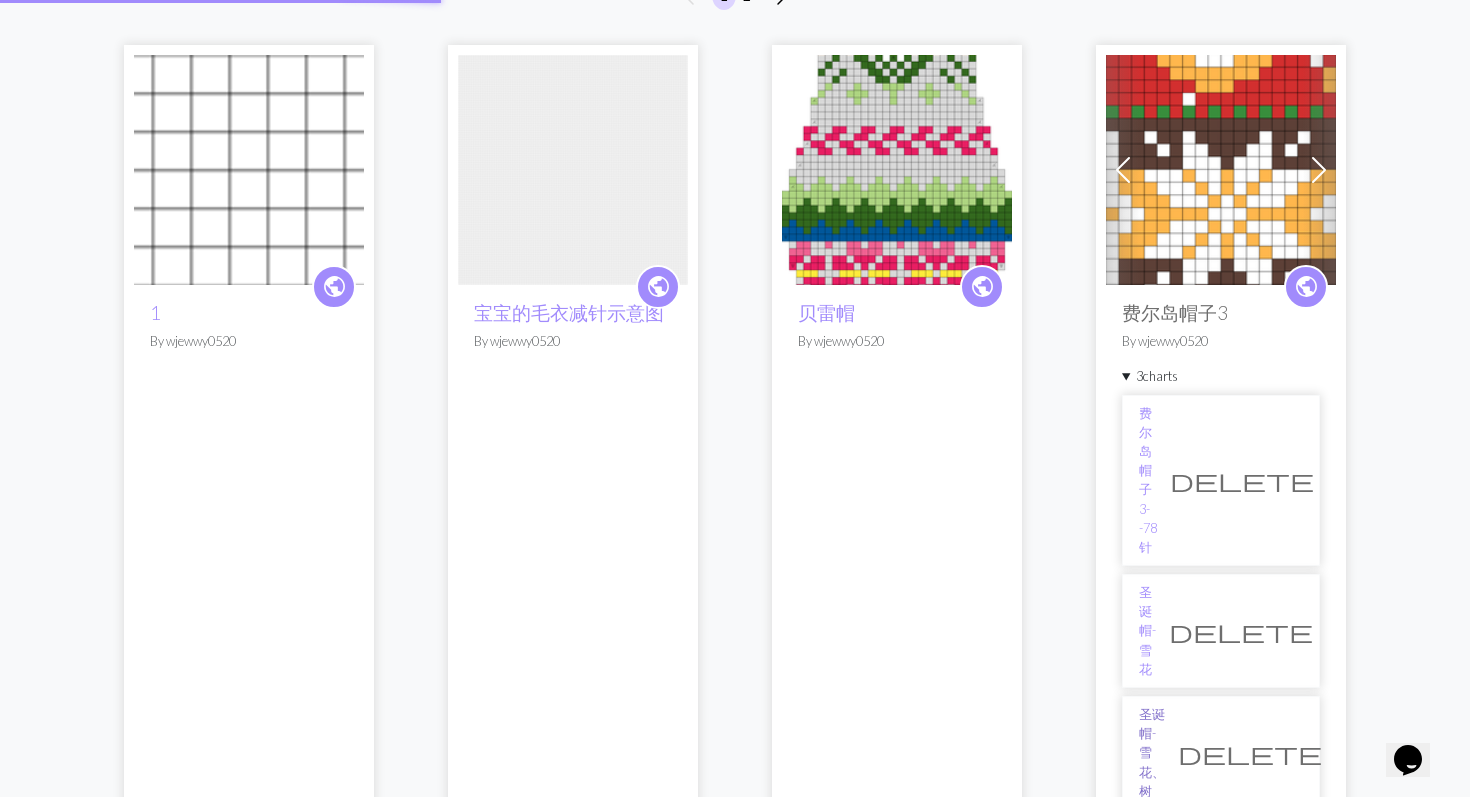 scroll, scrollTop: 0, scrollLeft: 0, axis: both 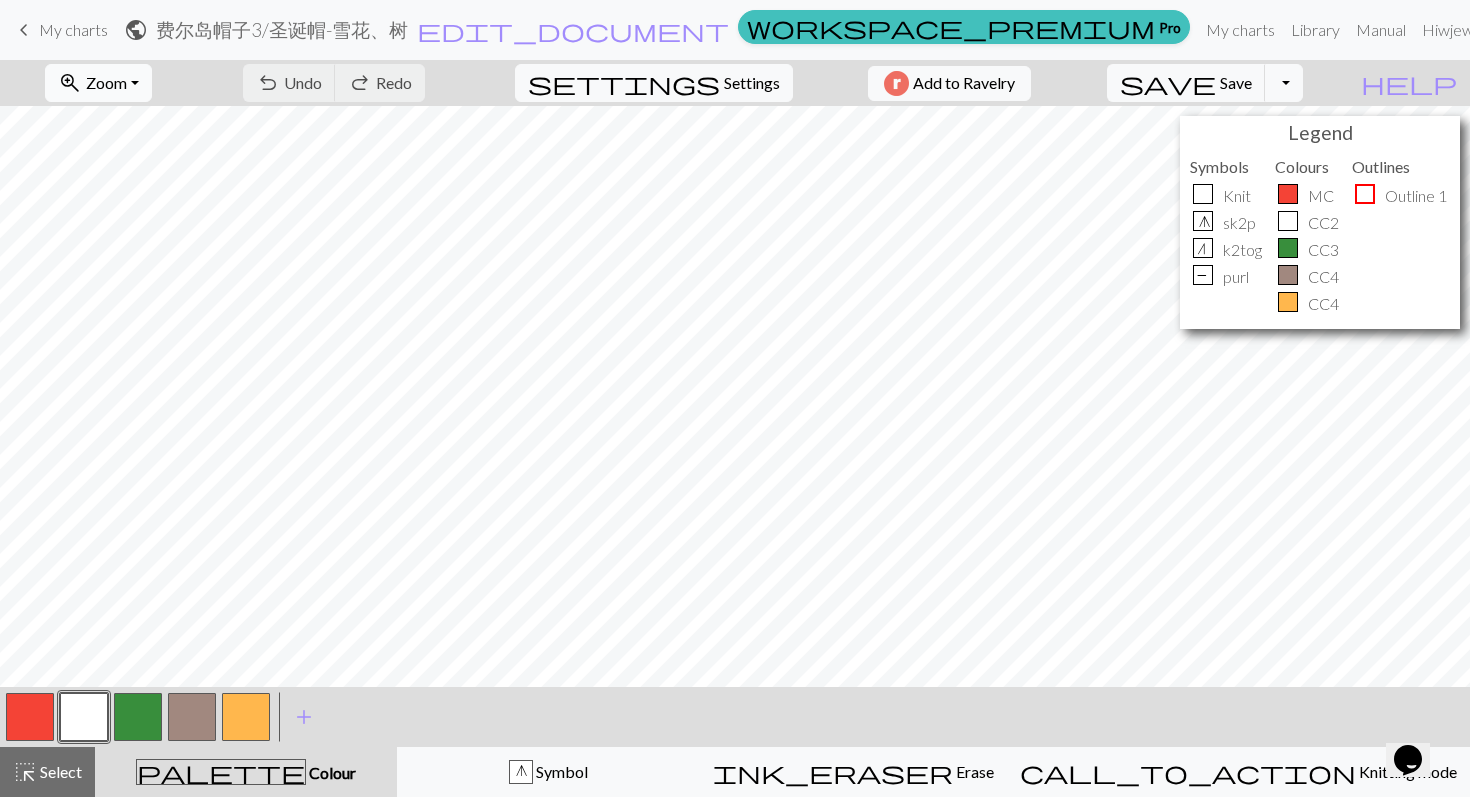 click on "Zoom" at bounding box center [106, 82] 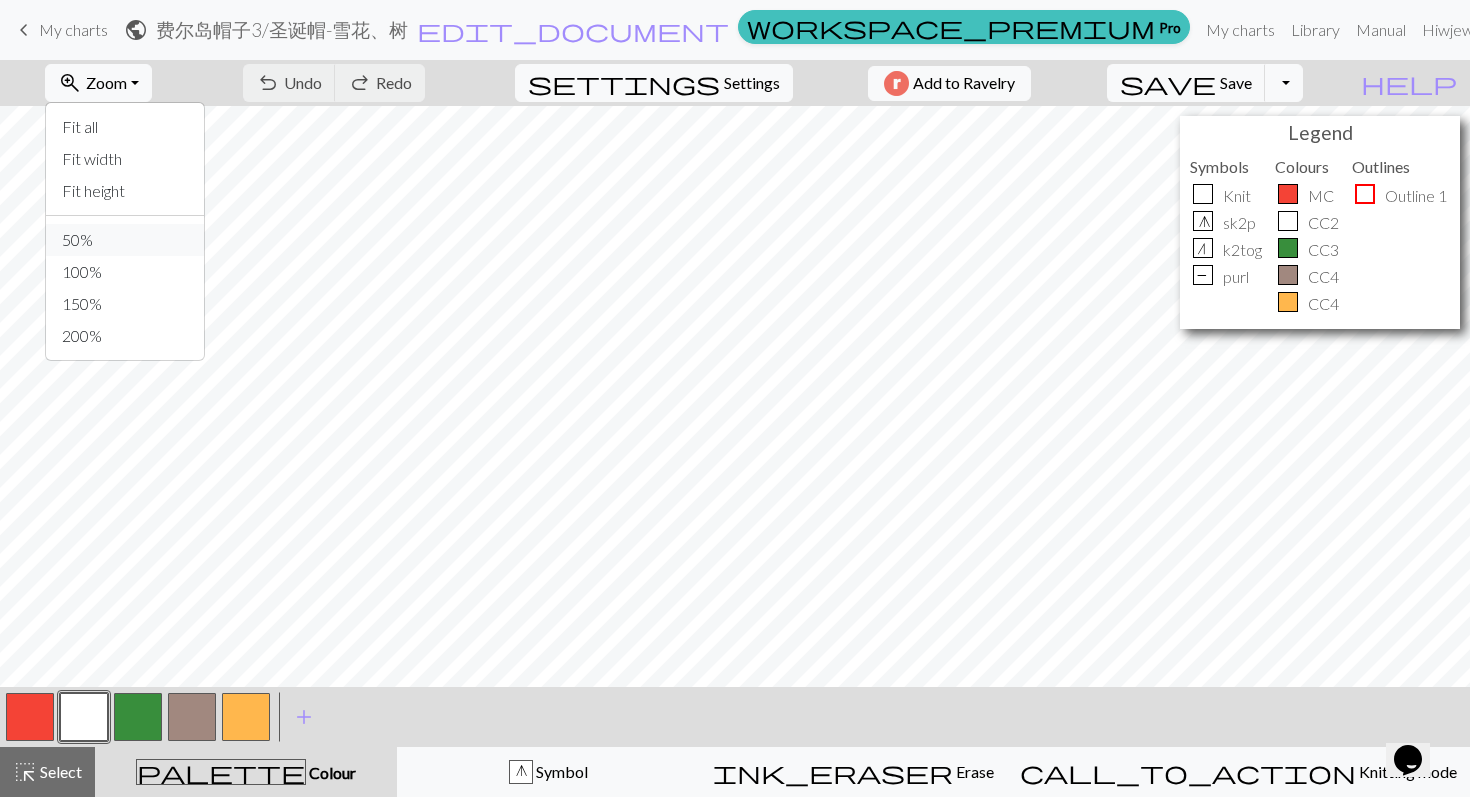 click on "50%" at bounding box center [125, 240] 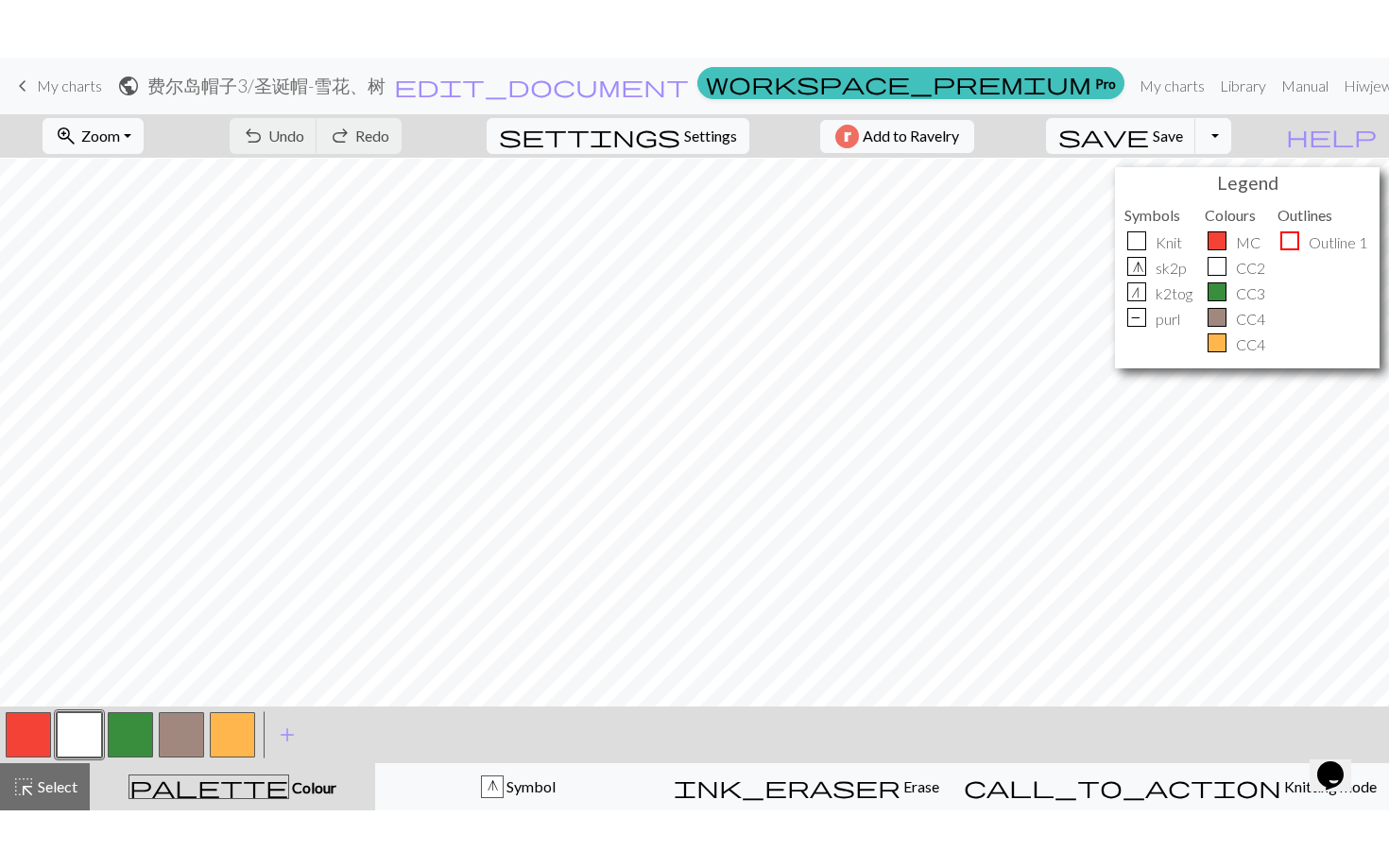 scroll, scrollTop: 33, scrollLeft: 0, axis: vertical 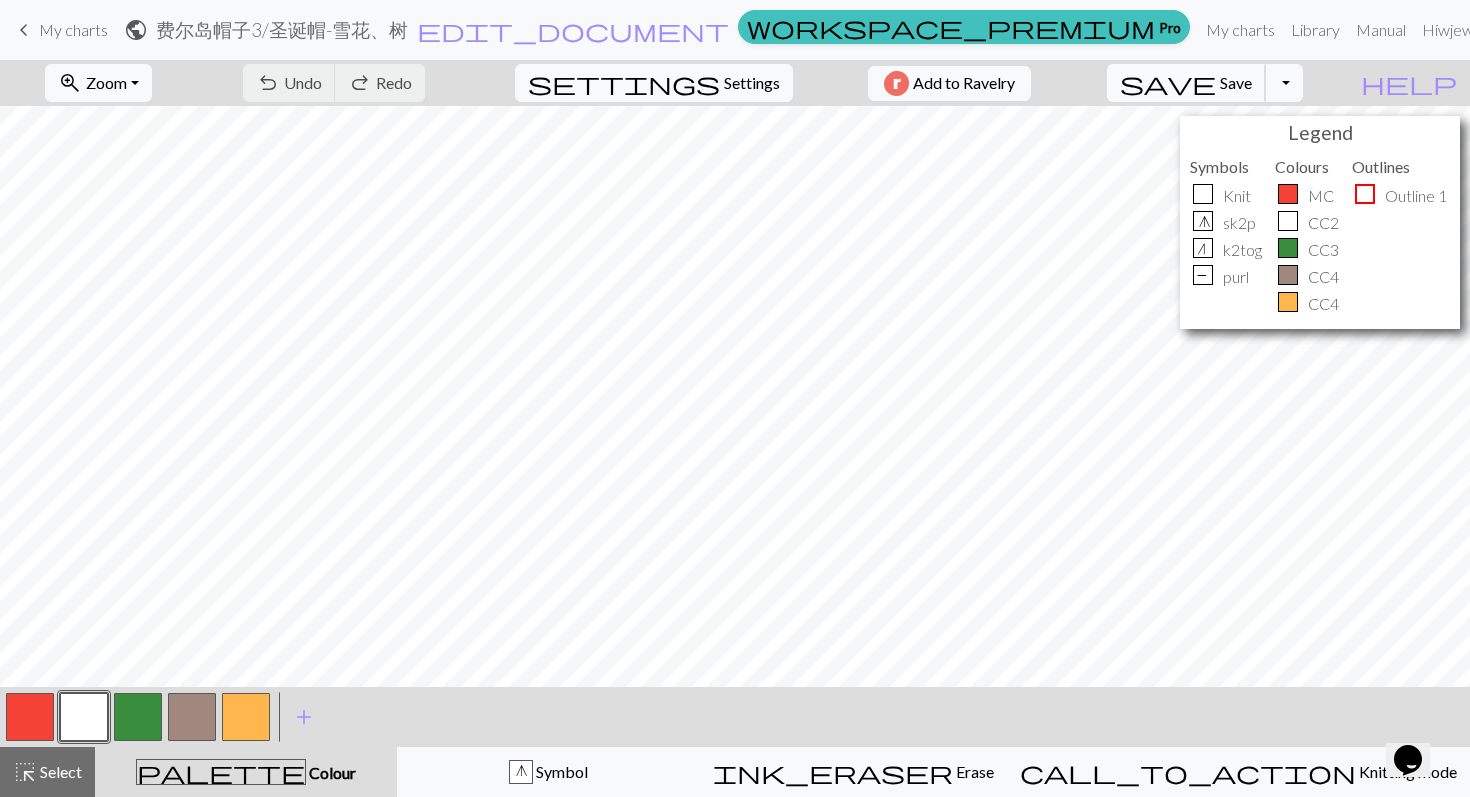 click on "save Save Save" at bounding box center (1186, 83) 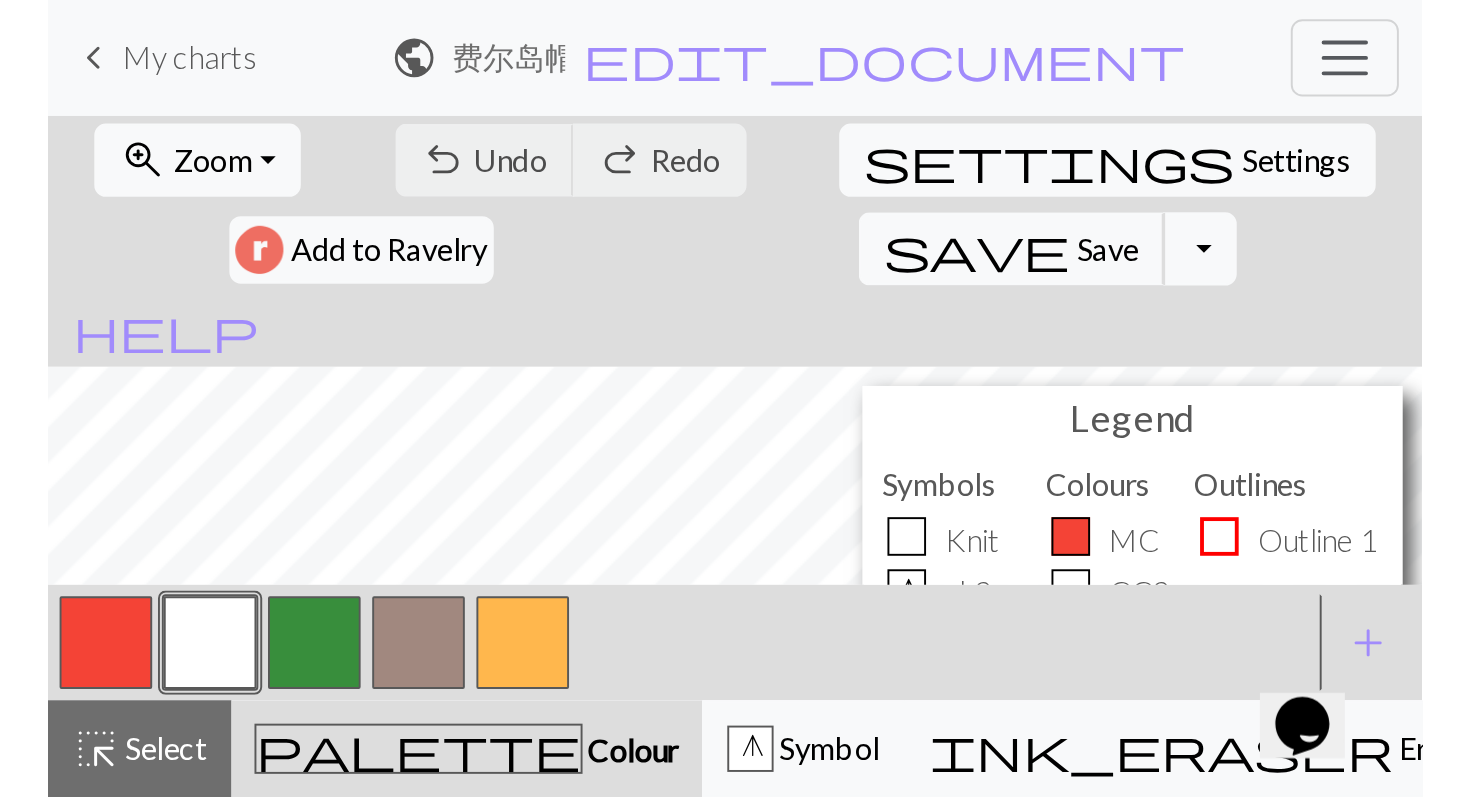 scroll, scrollTop: 0, scrollLeft: 0, axis: both 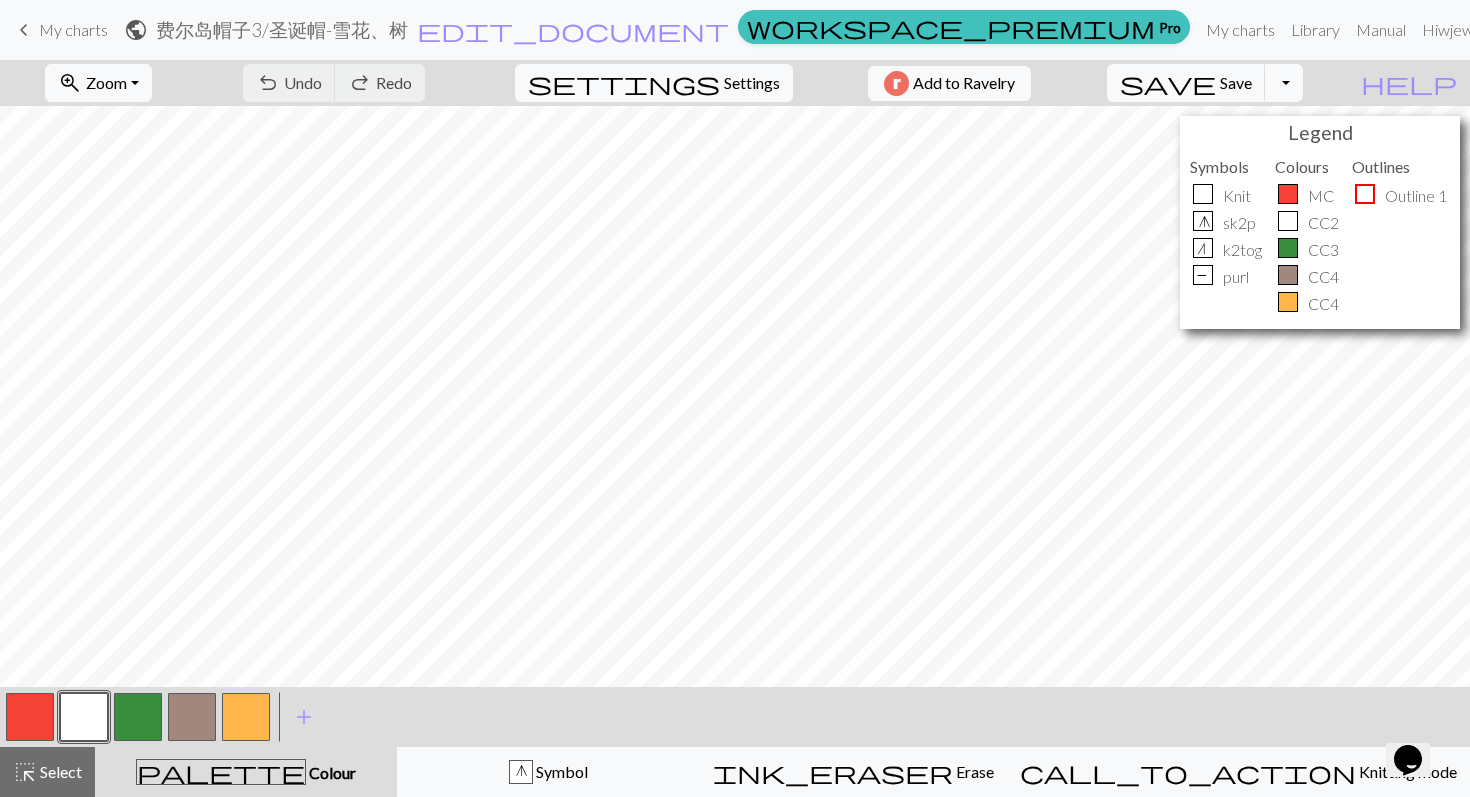 click at bounding box center [192, 717] 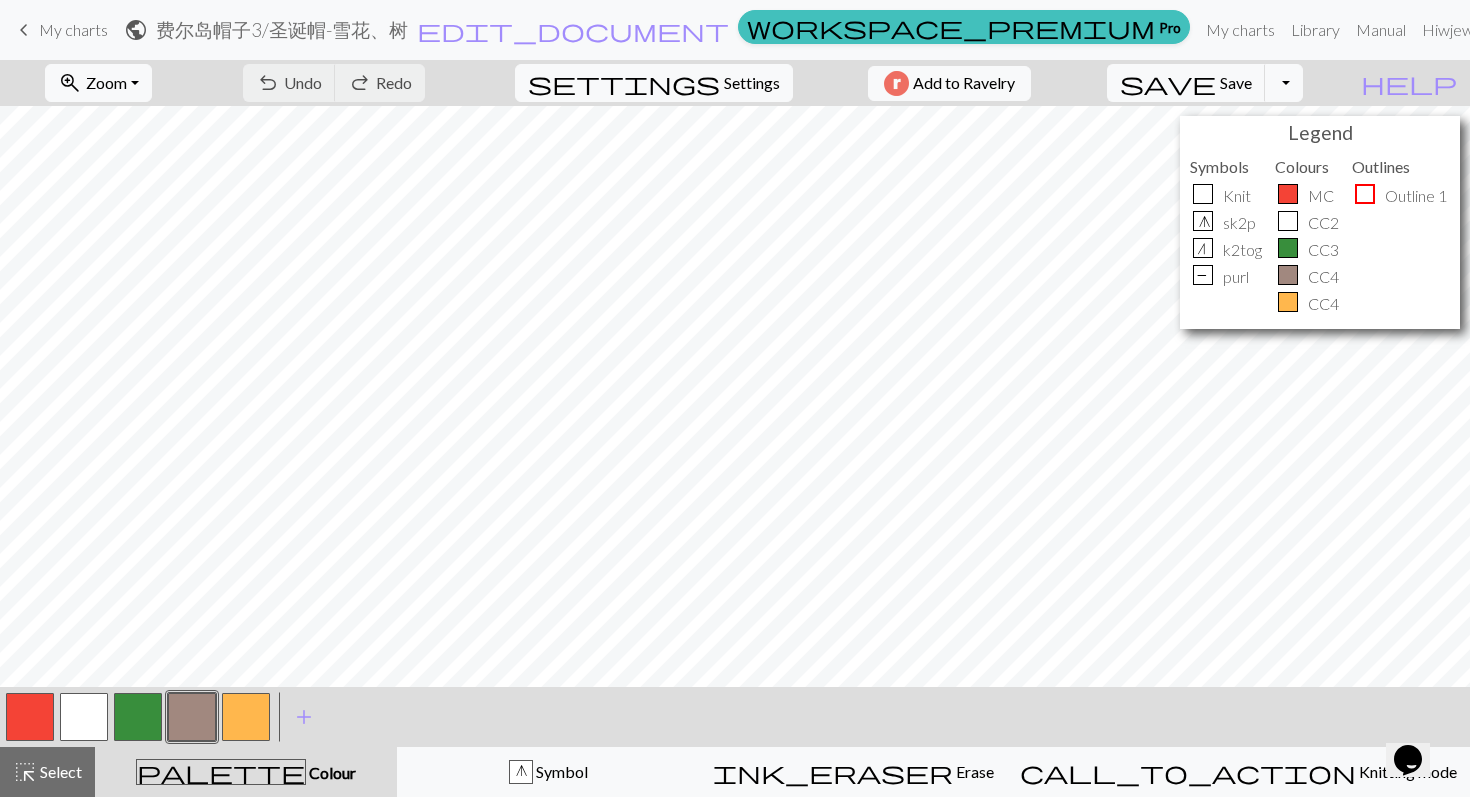 click at bounding box center (192, 717) 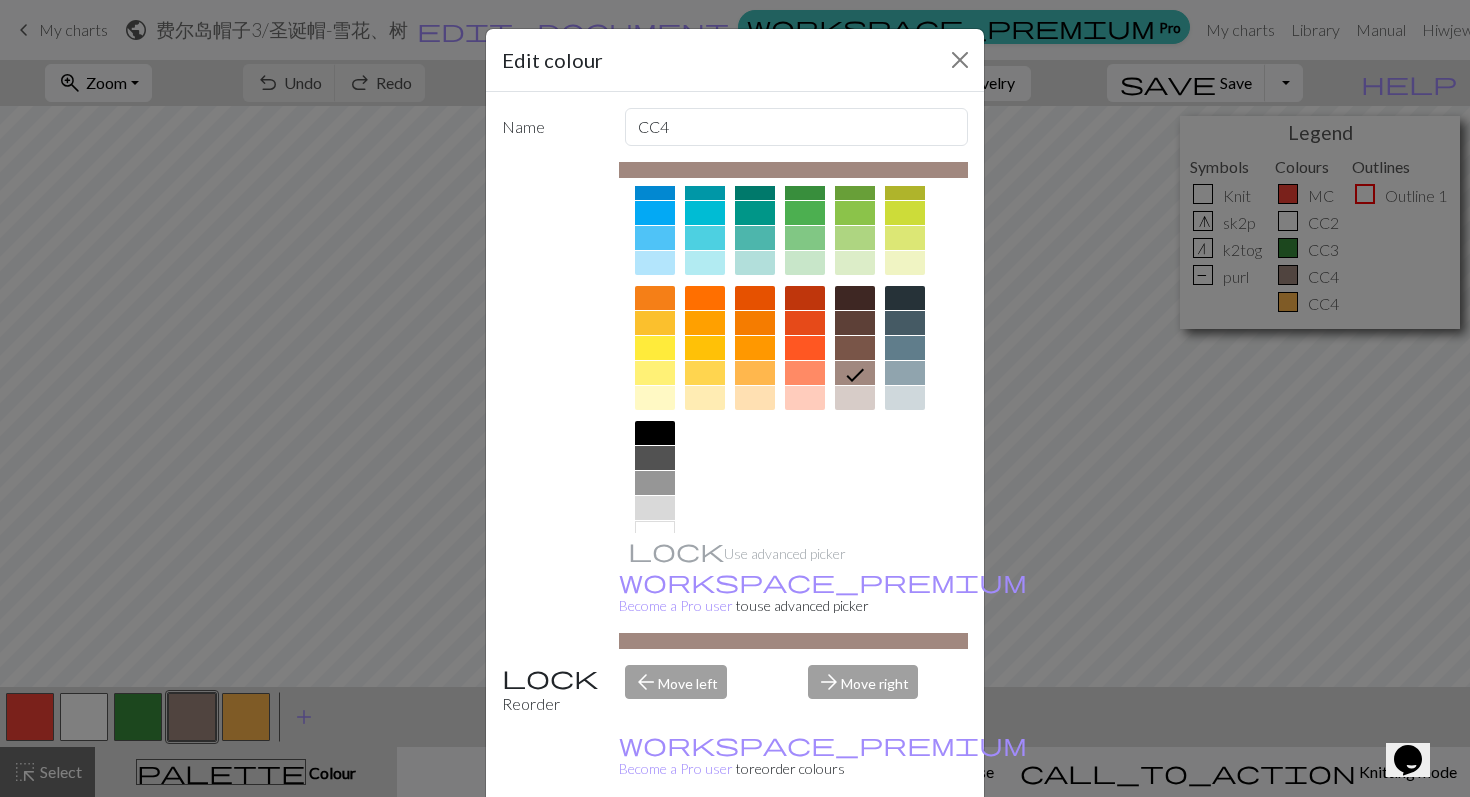 scroll, scrollTop: 221, scrollLeft: 0, axis: vertical 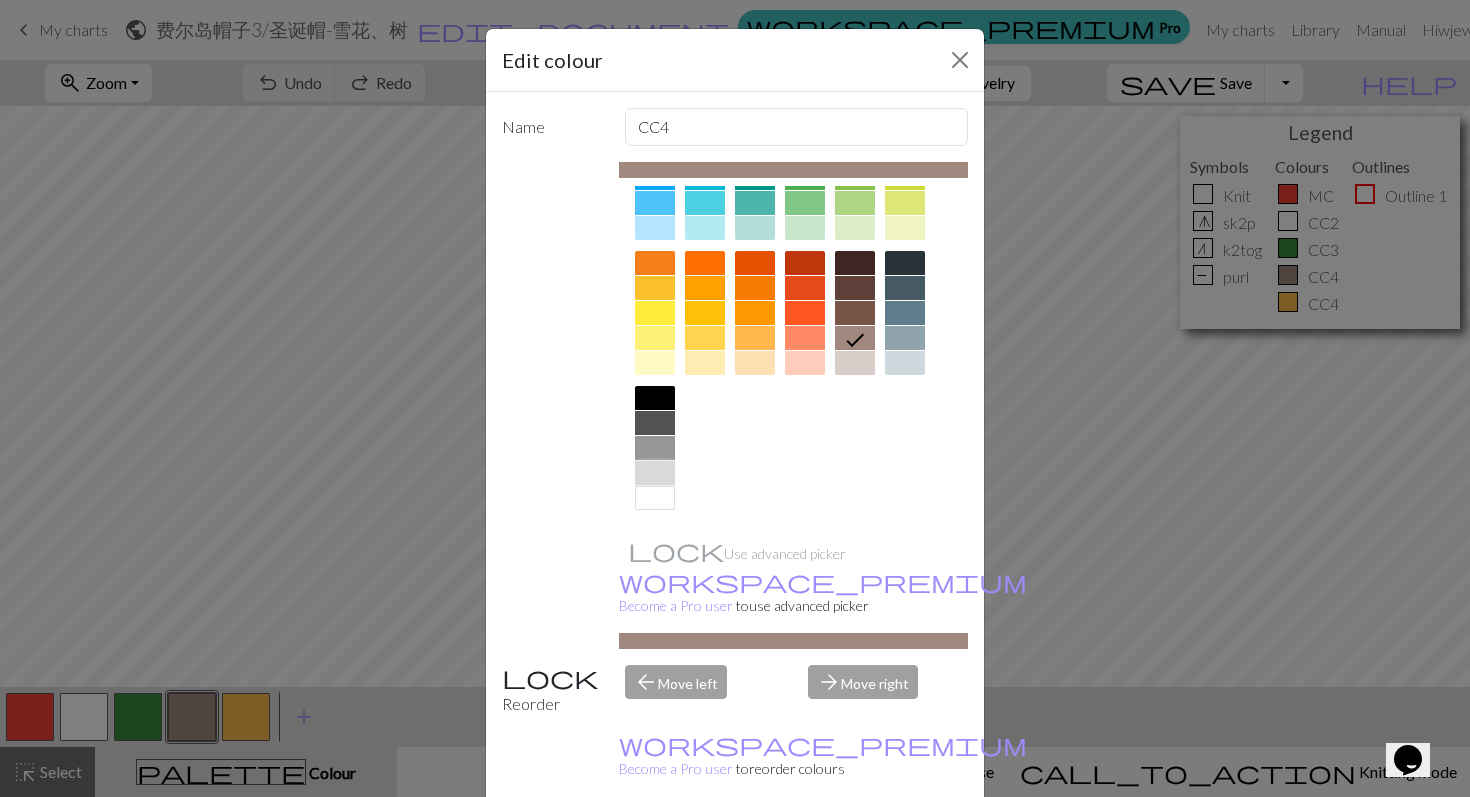 click at bounding box center [655, 473] 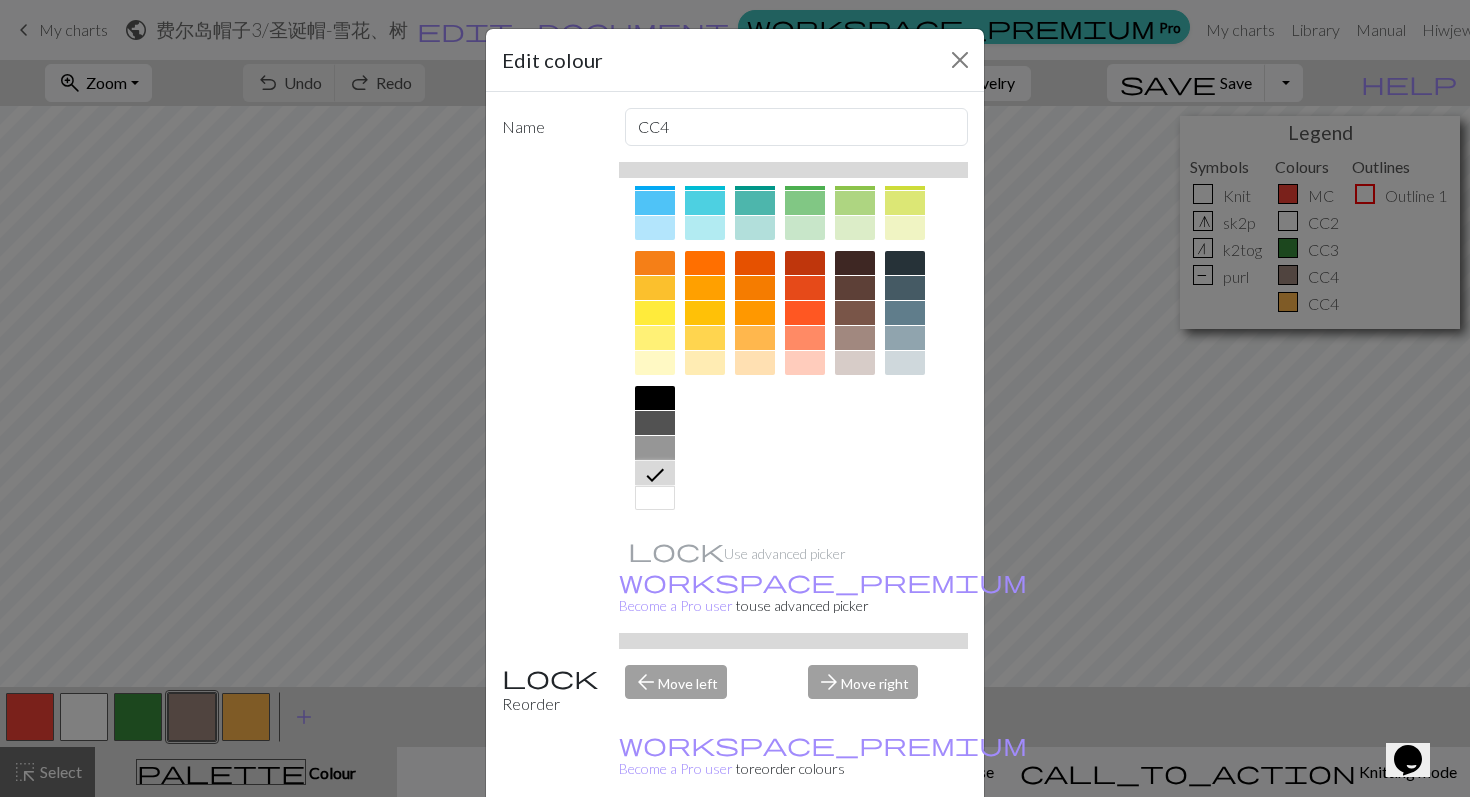 click at bounding box center (655, 498) 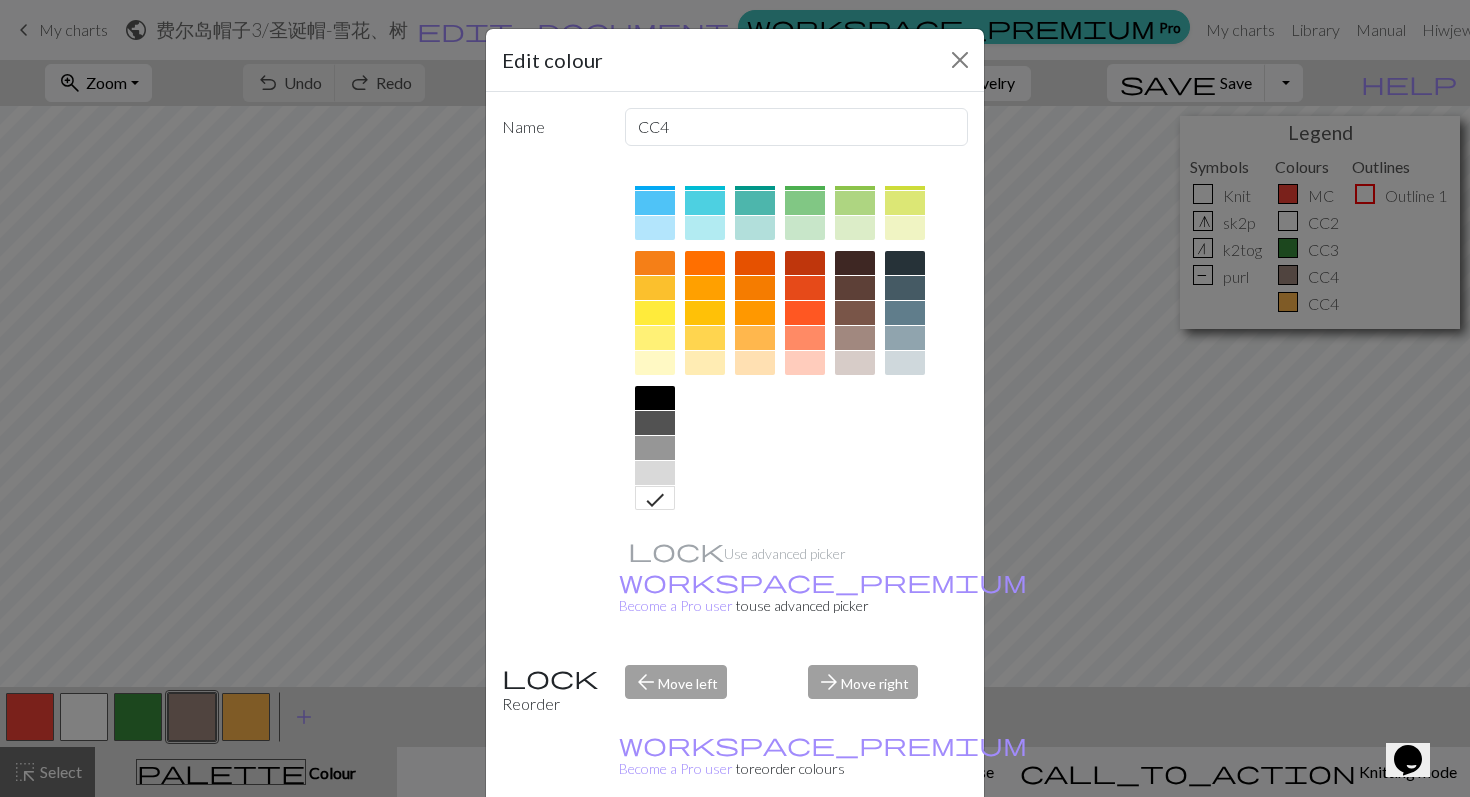 click on "Done" at bounding box center [855, 848] 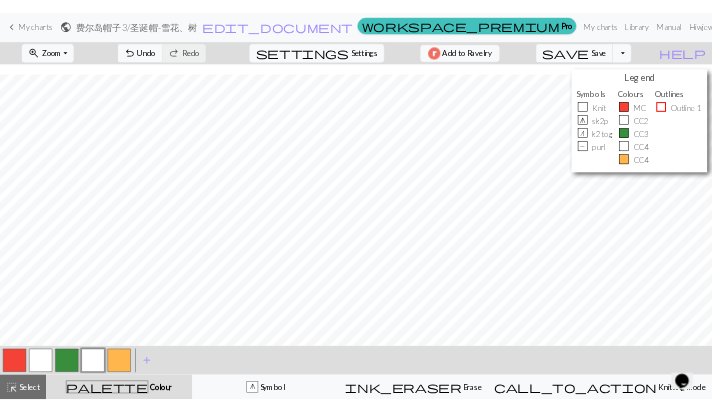 scroll, scrollTop: 119, scrollLeft: 0, axis: vertical 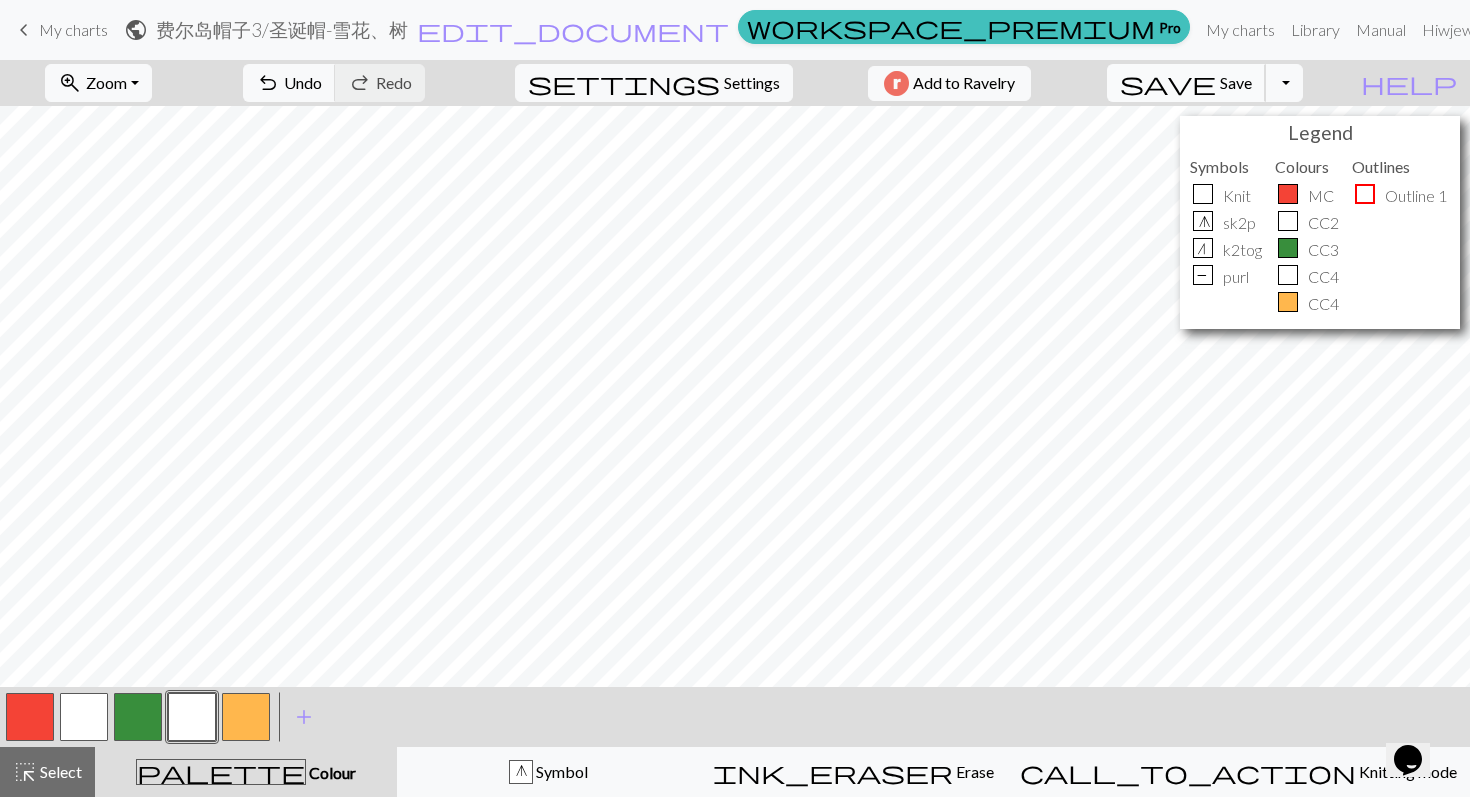 click on "save Save Save" at bounding box center (1186, 83) 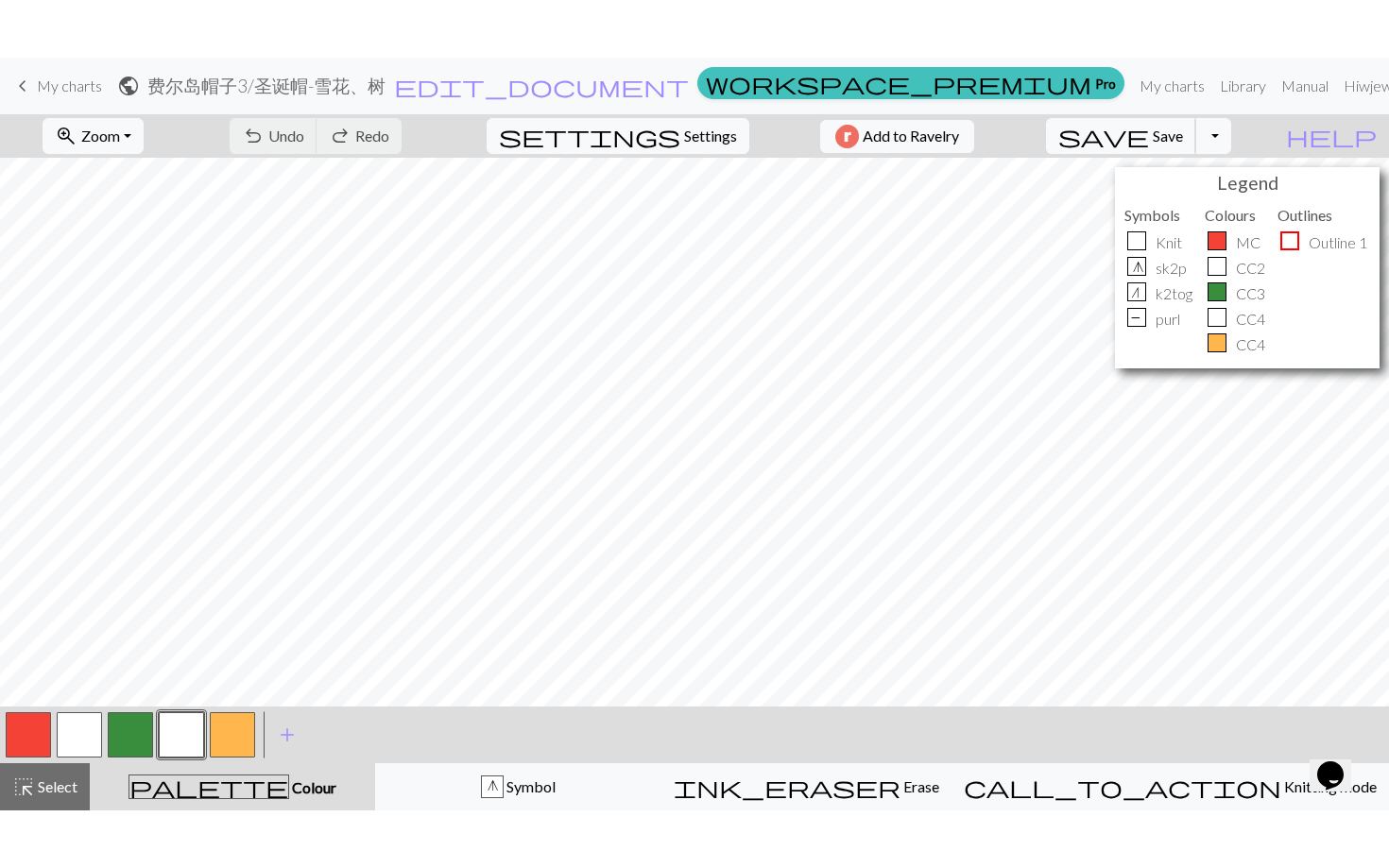 scroll, scrollTop: 111, scrollLeft: 0, axis: vertical 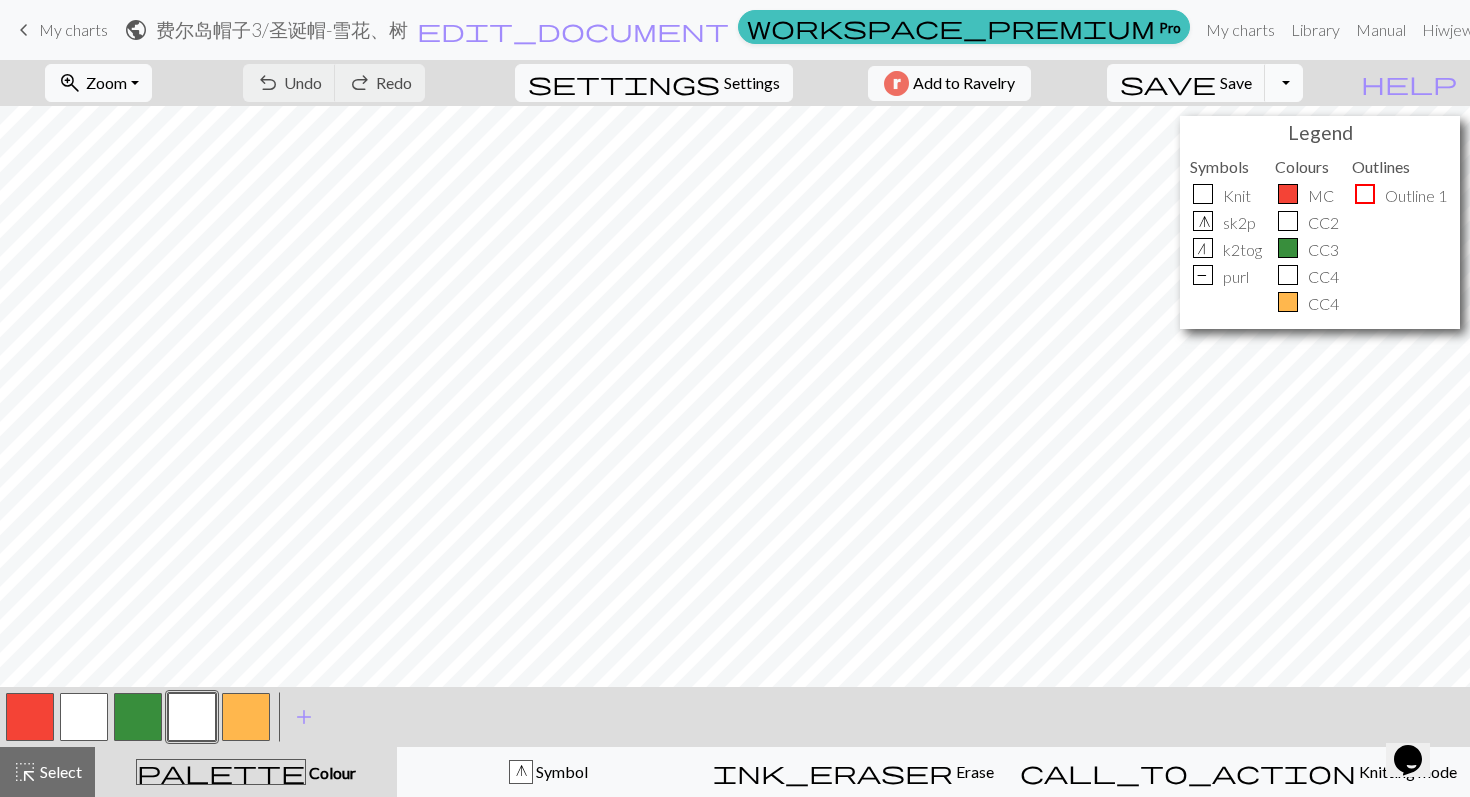 click on "Toggle Dropdown" at bounding box center (1284, 83) 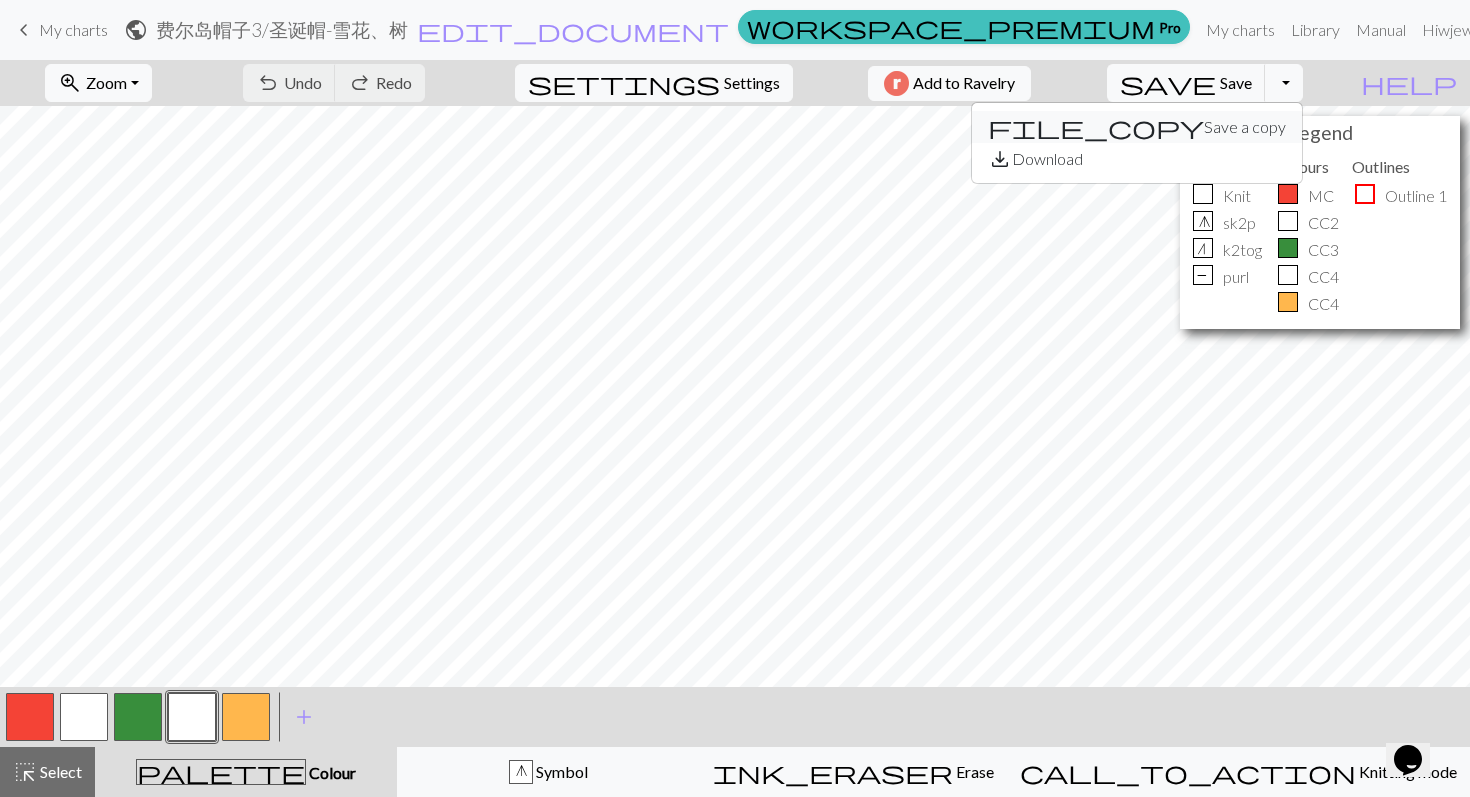 click on "file_copy  Save a copy" at bounding box center [1137, 127] 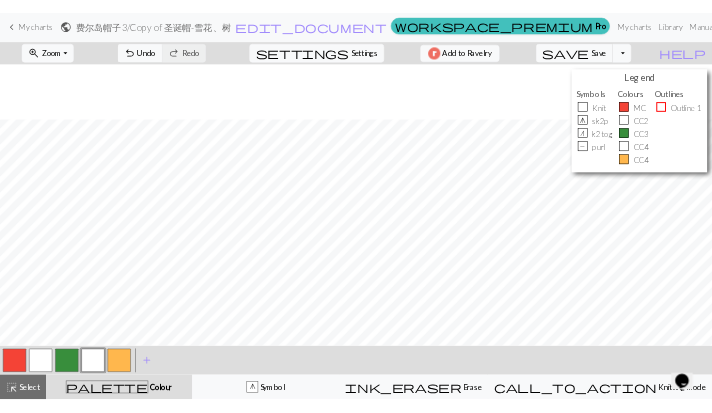 scroll, scrollTop: 119, scrollLeft: 0, axis: vertical 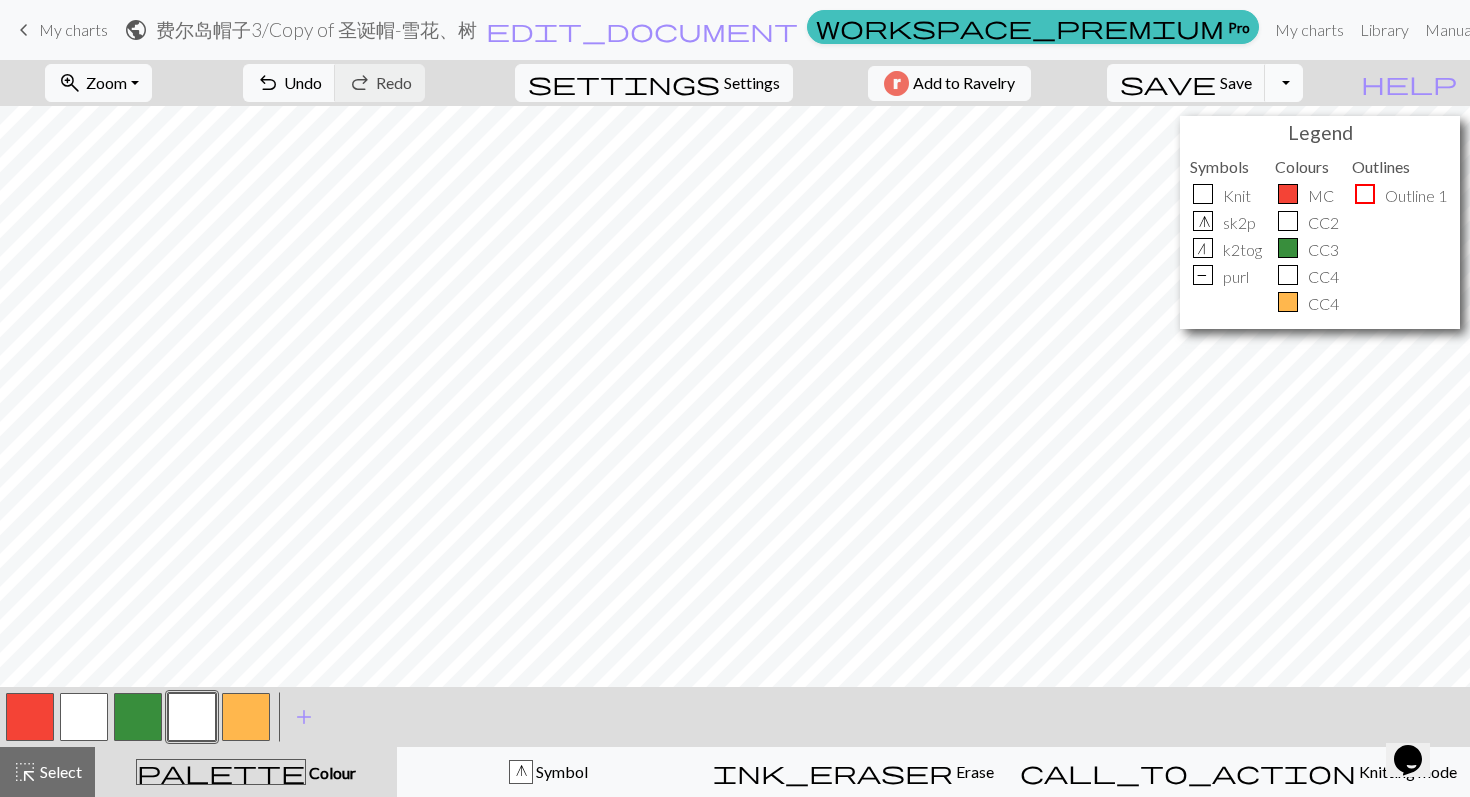 click on "Toggle Dropdown" at bounding box center [1284, 83] 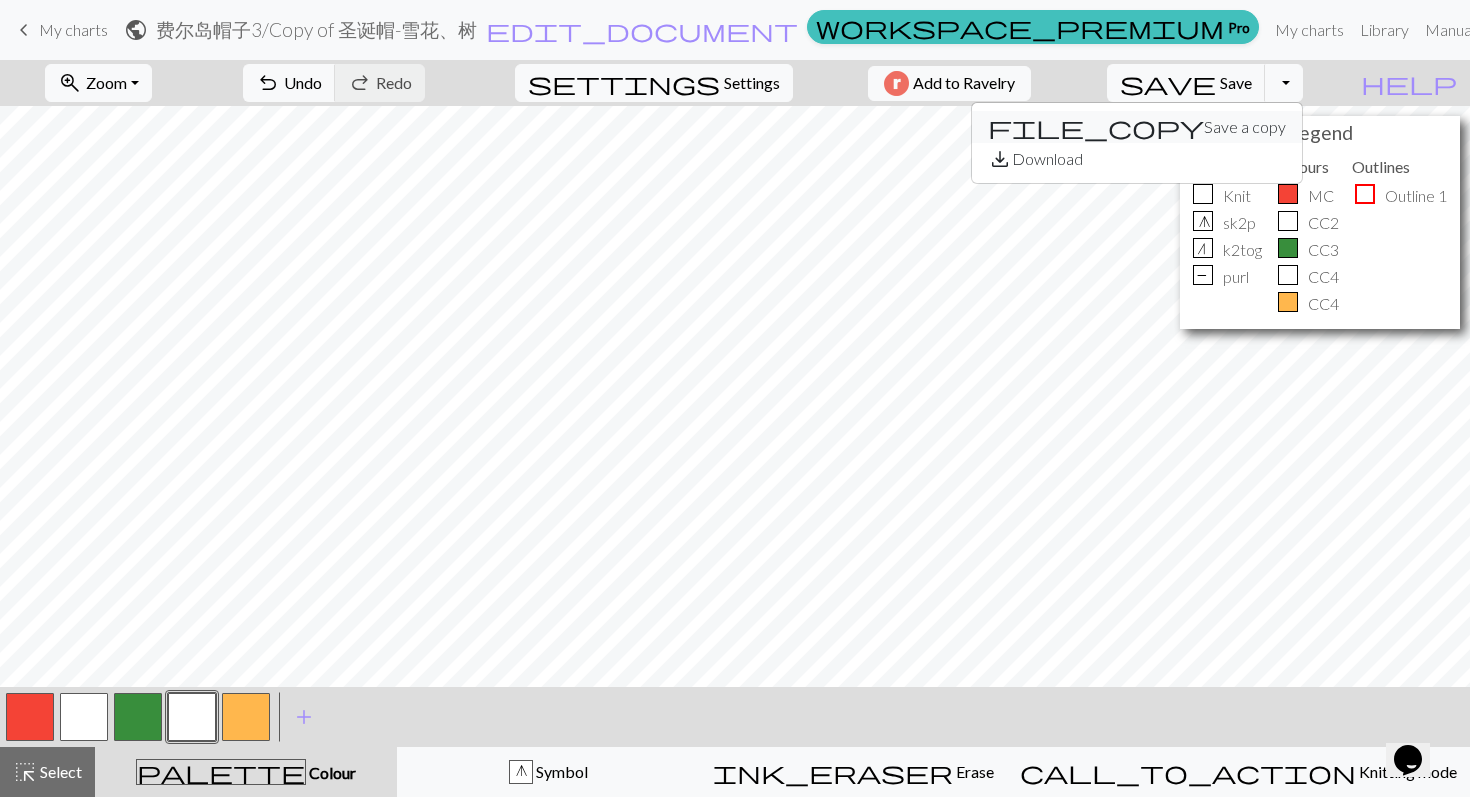 click on "file_copy  Save a copy" at bounding box center [1137, 127] 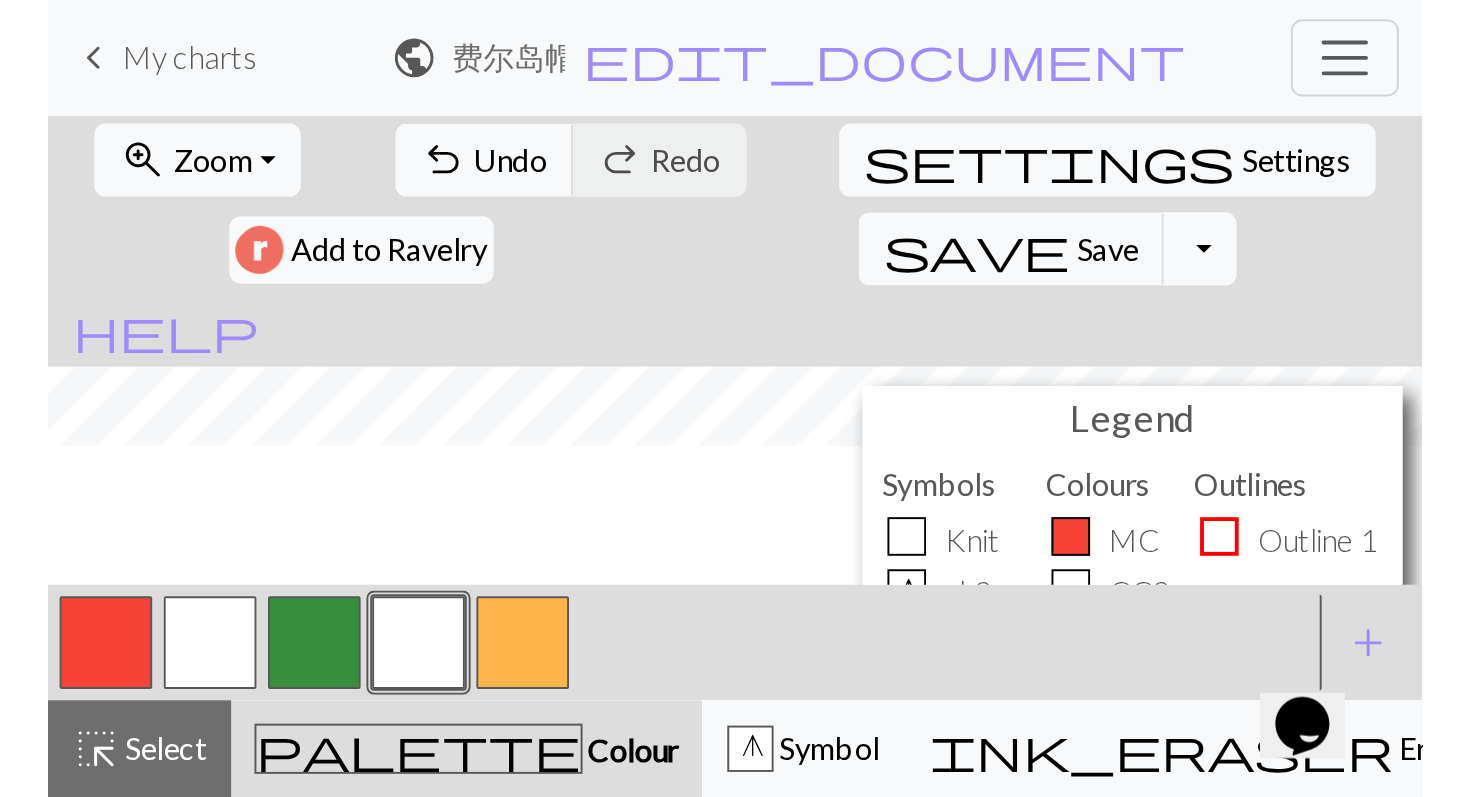 scroll, scrollTop: 0, scrollLeft: 0, axis: both 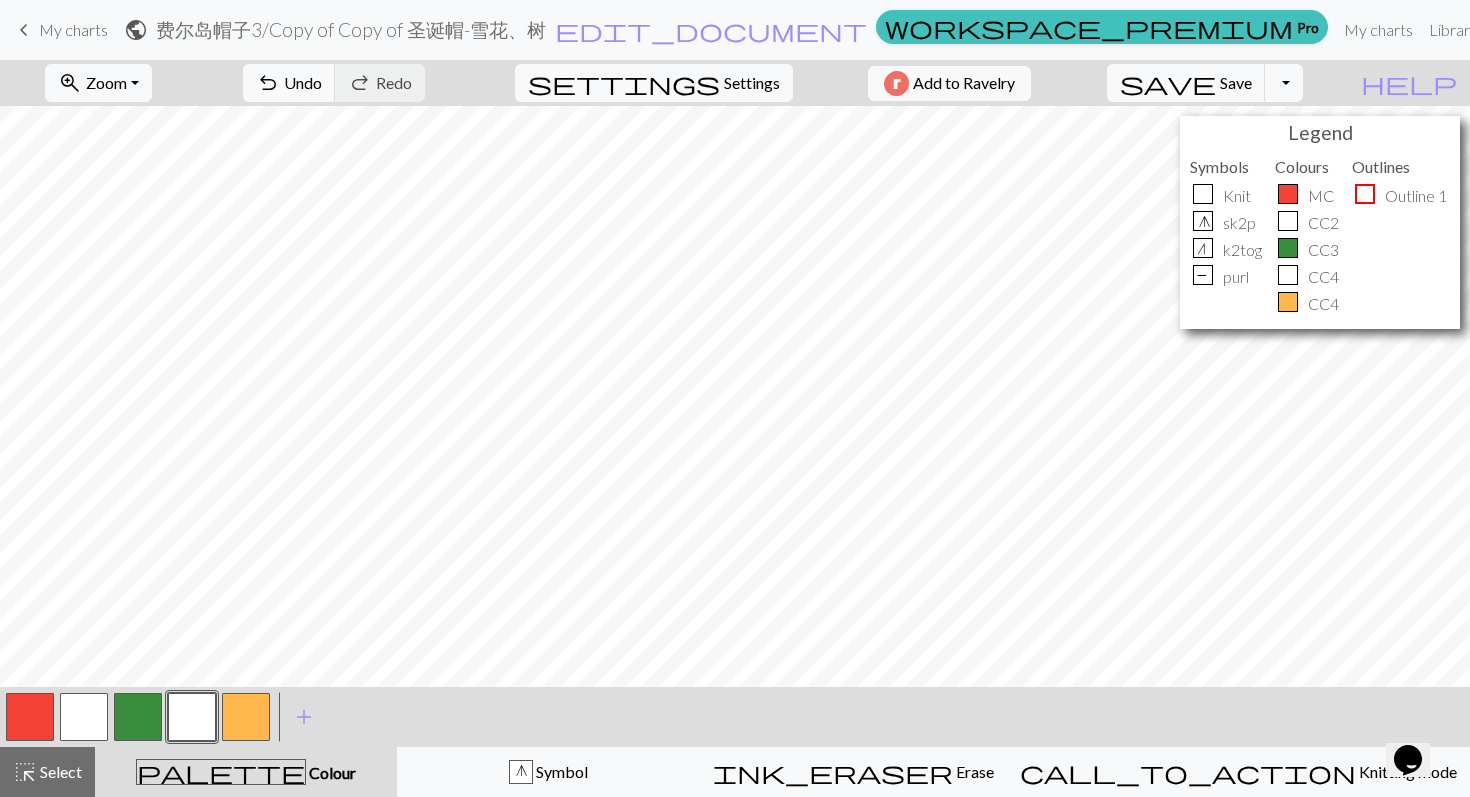 click on "My charts" at bounding box center (73, 29) 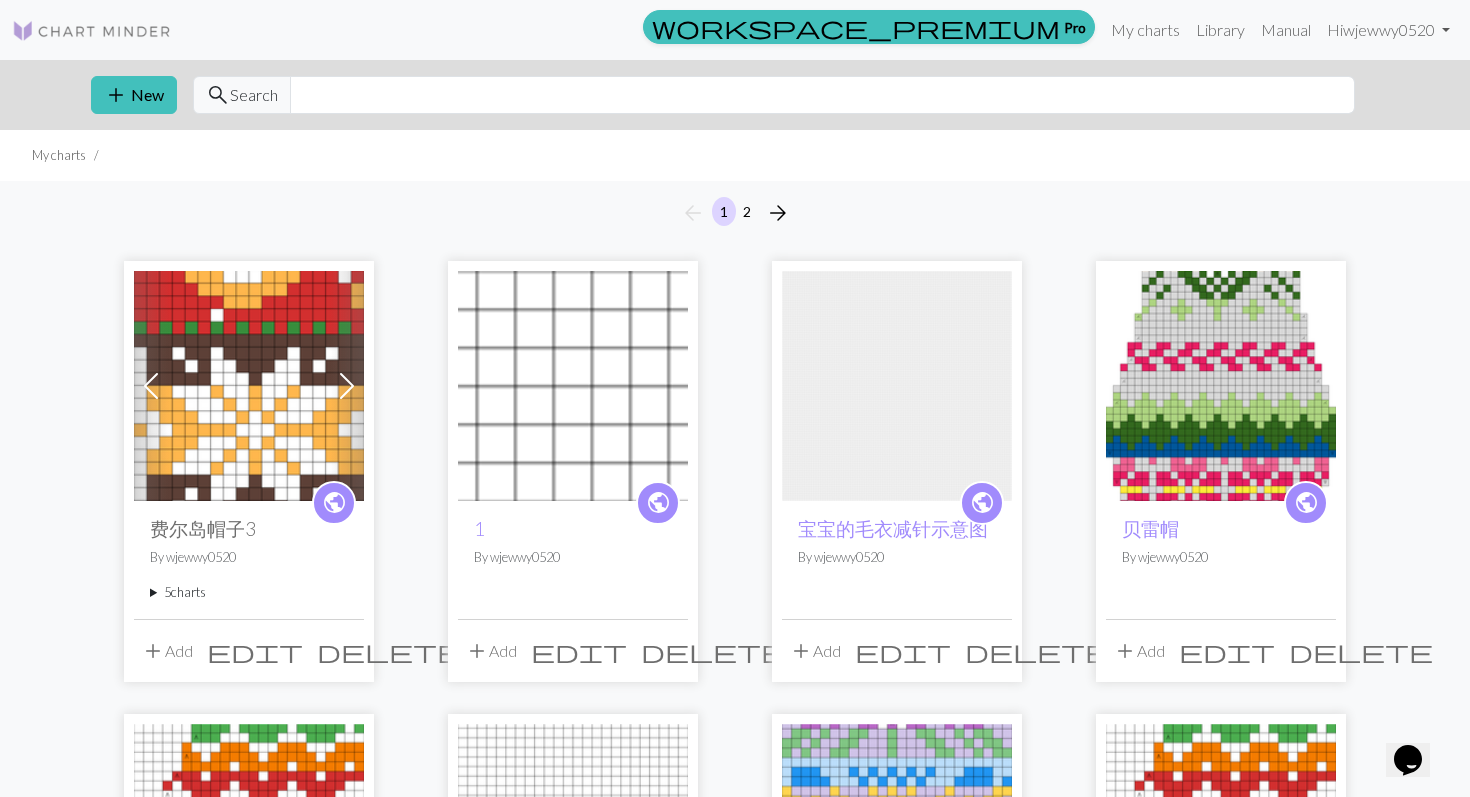 click on "5  charts" at bounding box center [249, 592] 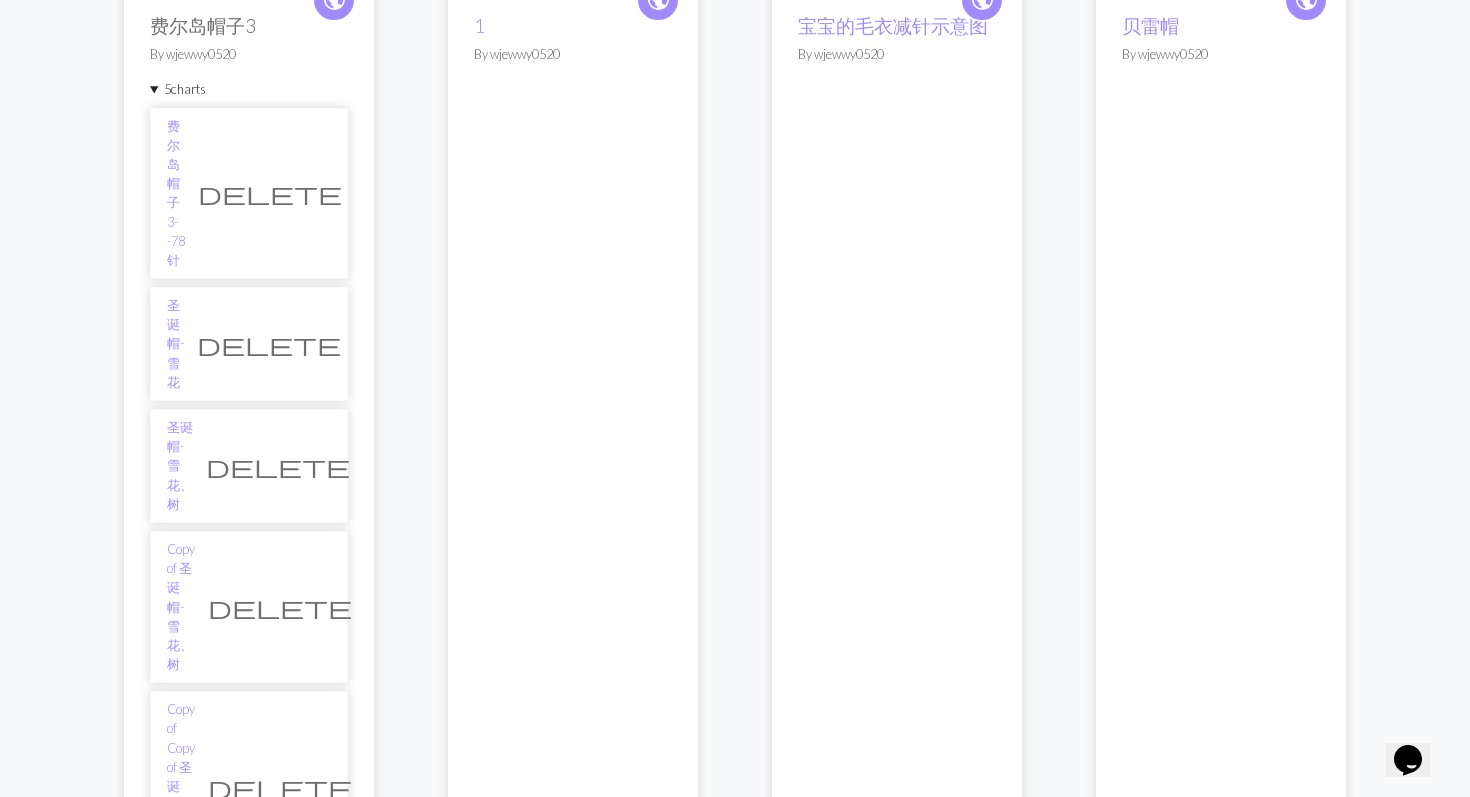 scroll, scrollTop: 504, scrollLeft: 0, axis: vertical 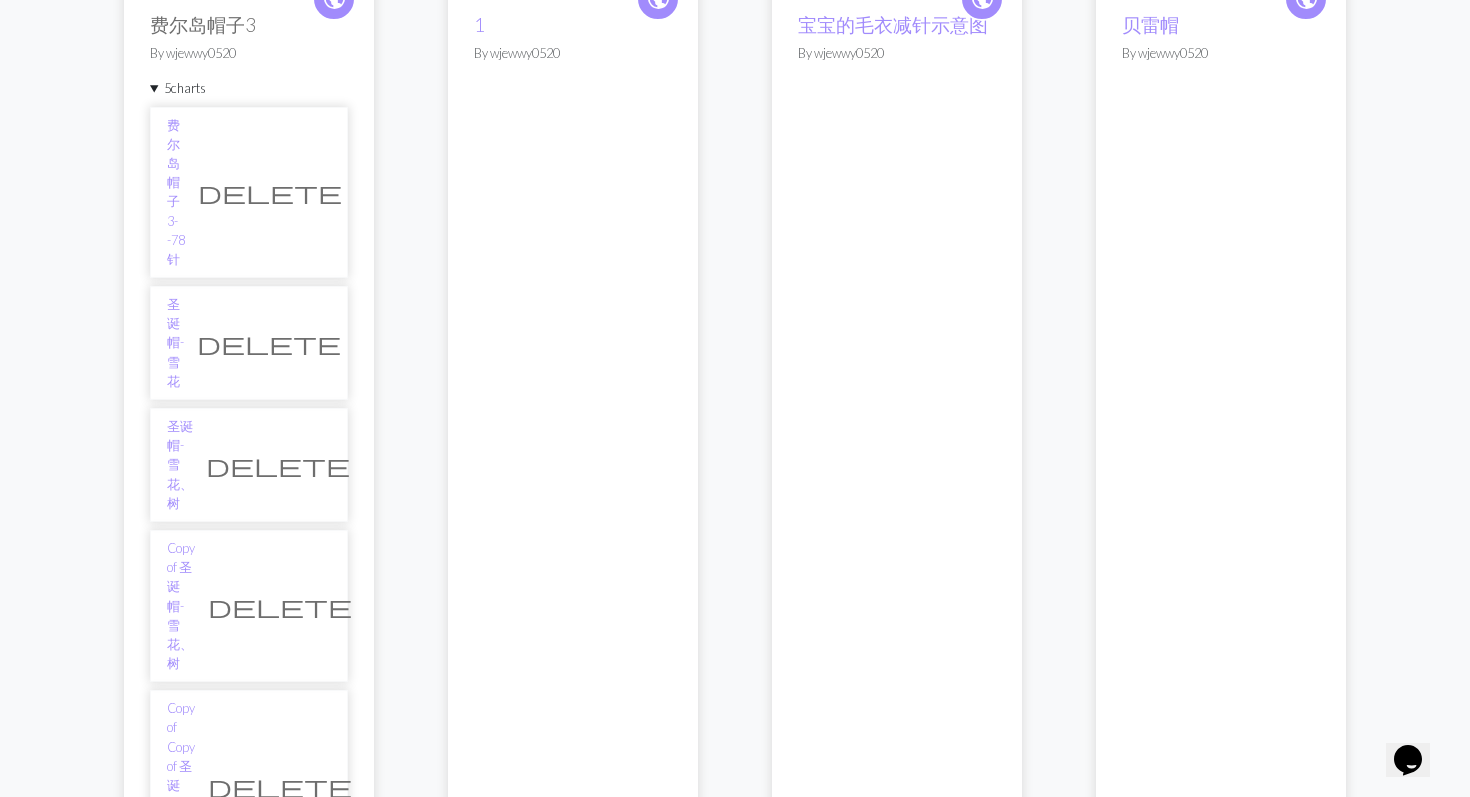 click on "delete" at bounding box center (280, 606) 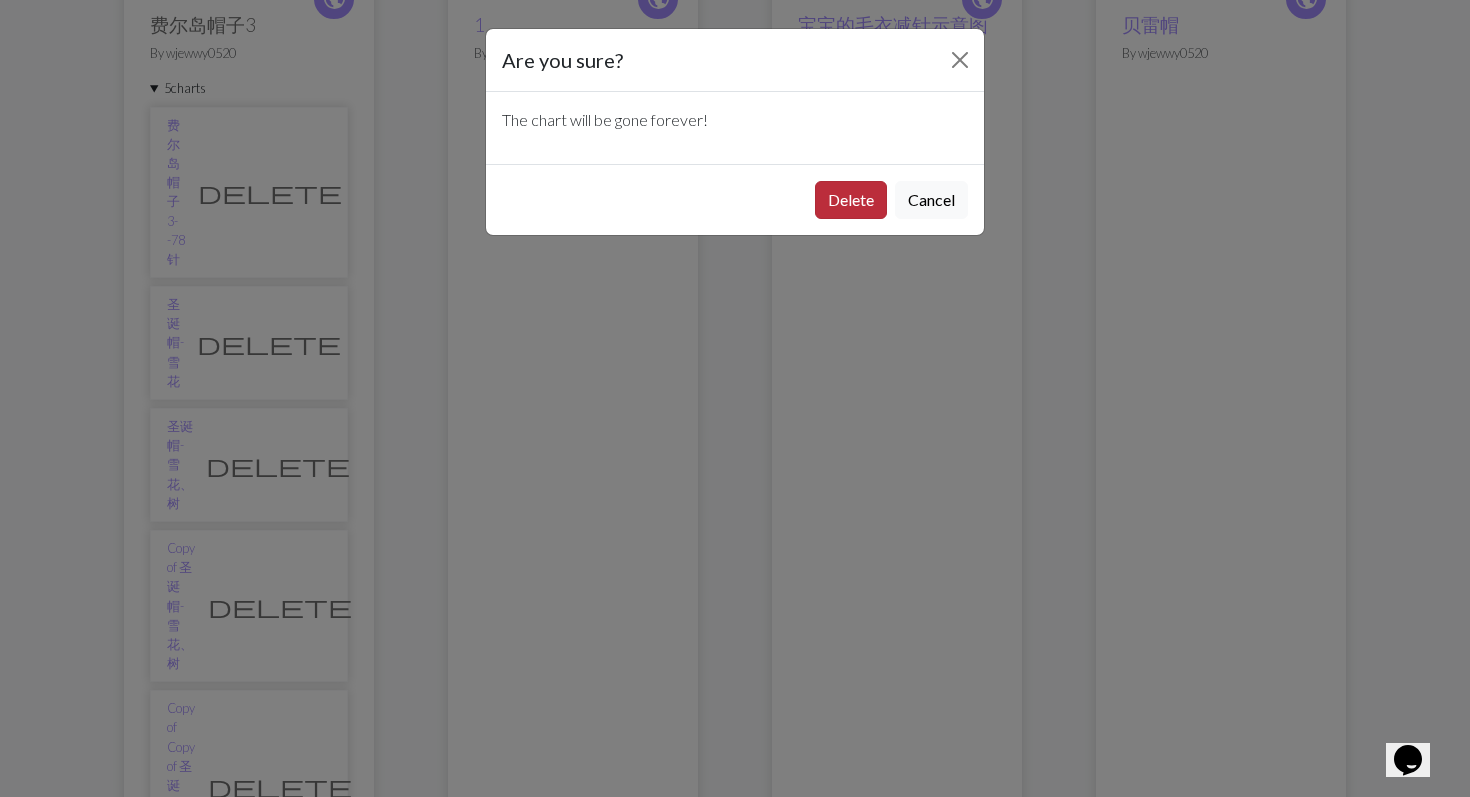 click on "Delete" at bounding box center [851, 200] 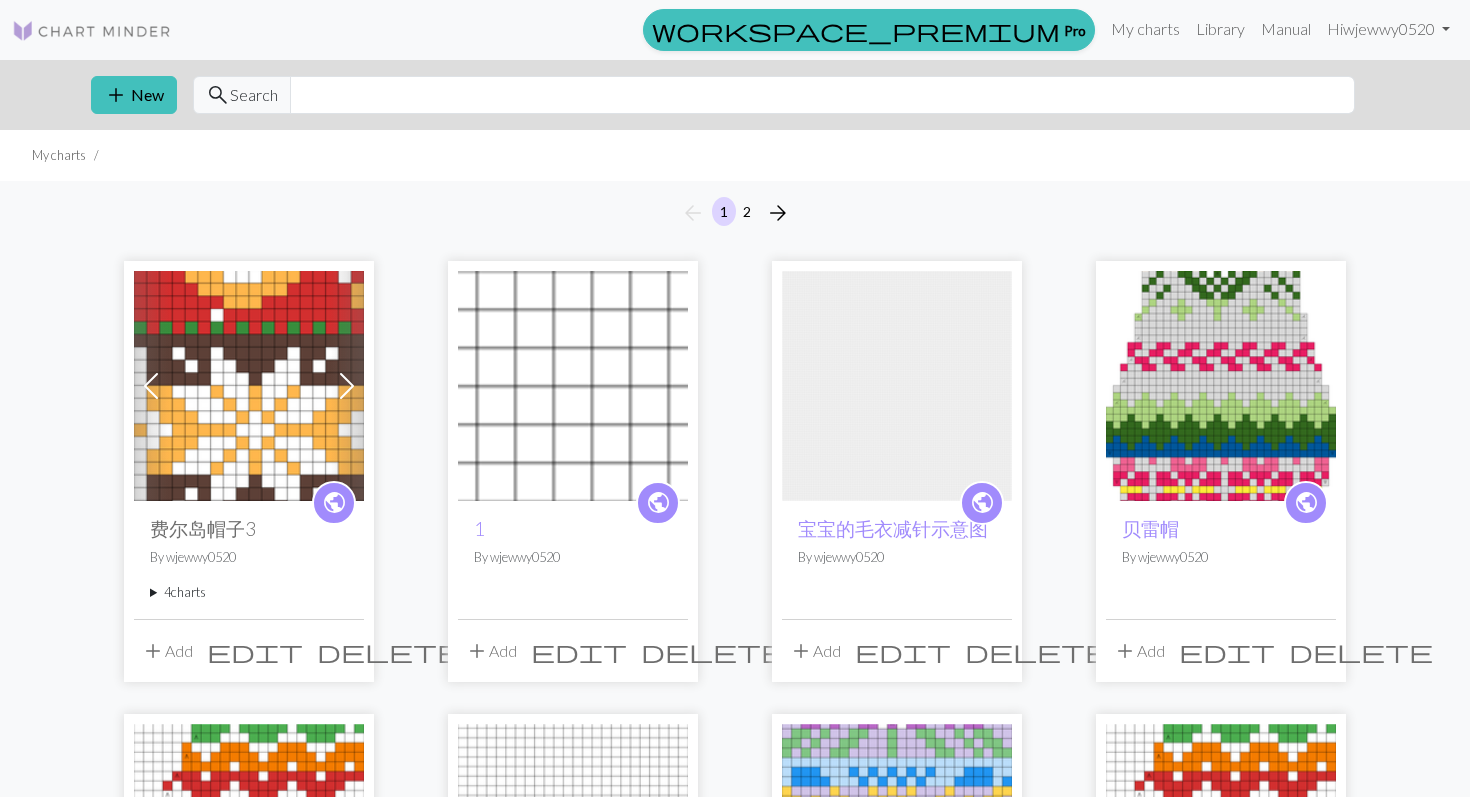 scroll, scrollTop: 504, scrollLeft: 0, axis: vertical 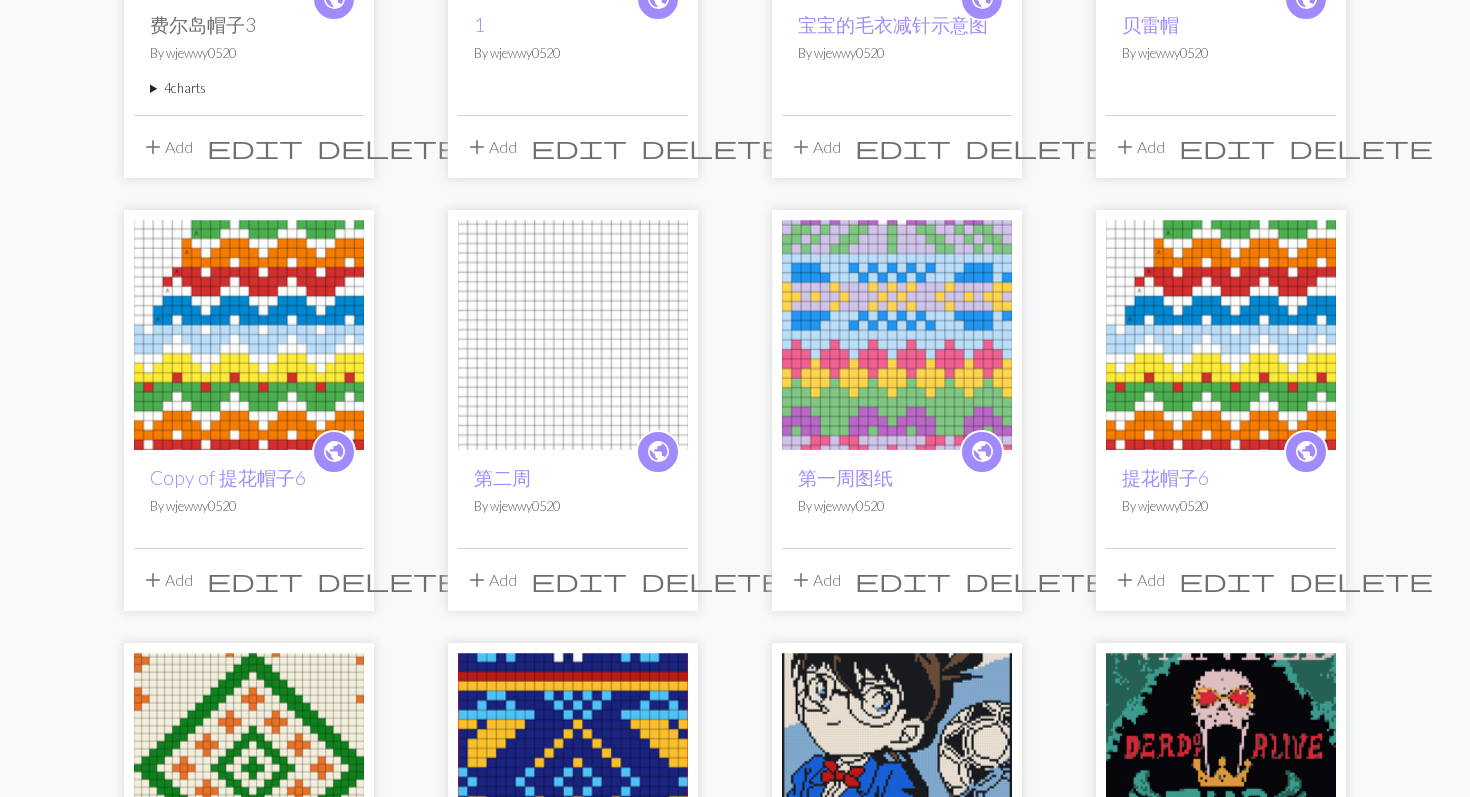 click on "4  charts" at bounding box center [249, 88] 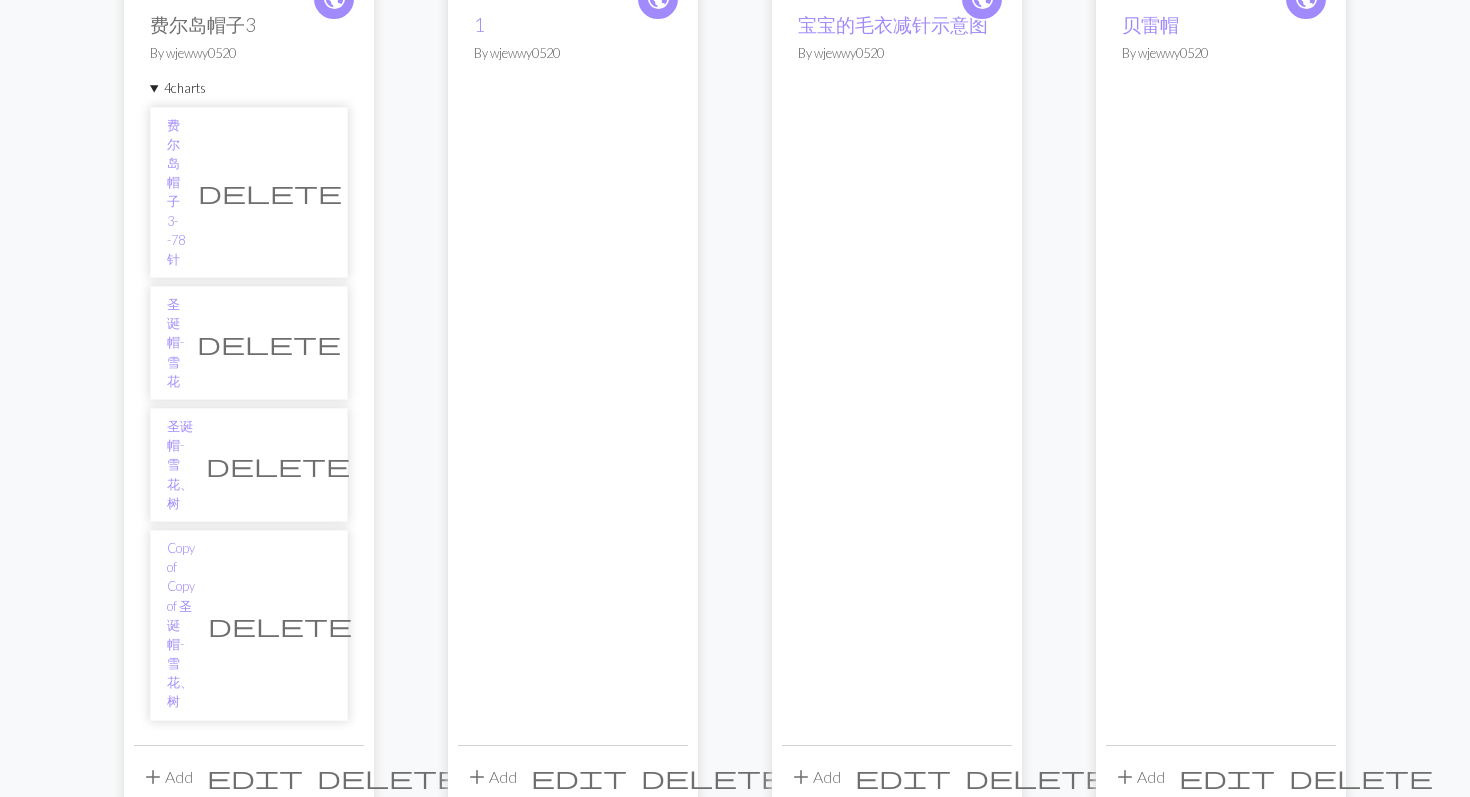 click on "delete" at bounding box center [280, 625] 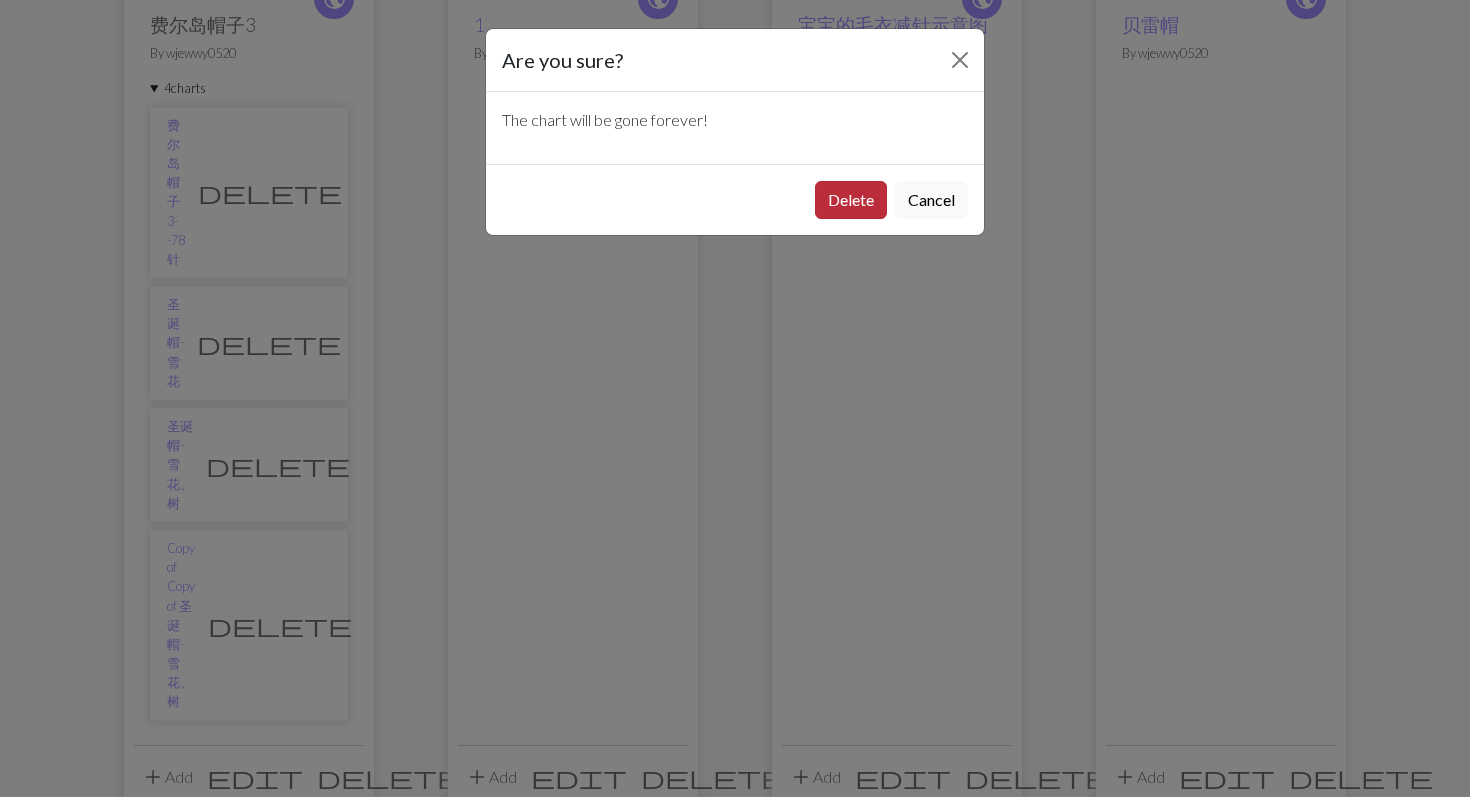 click on "Delete" at bounding box center (851, 200) 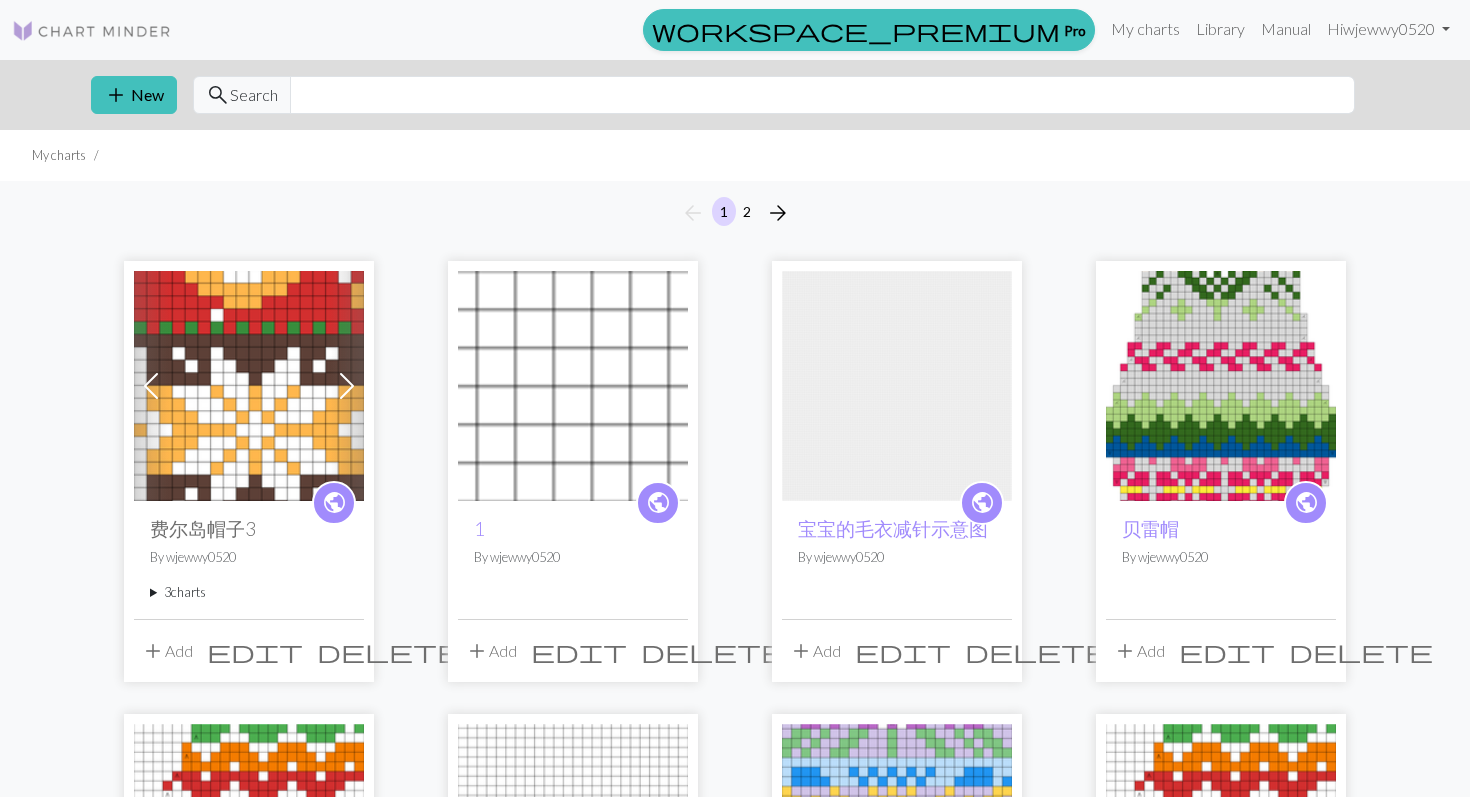 scroll, scrollTop: 504, scrollLeft: 0, axis: vertical 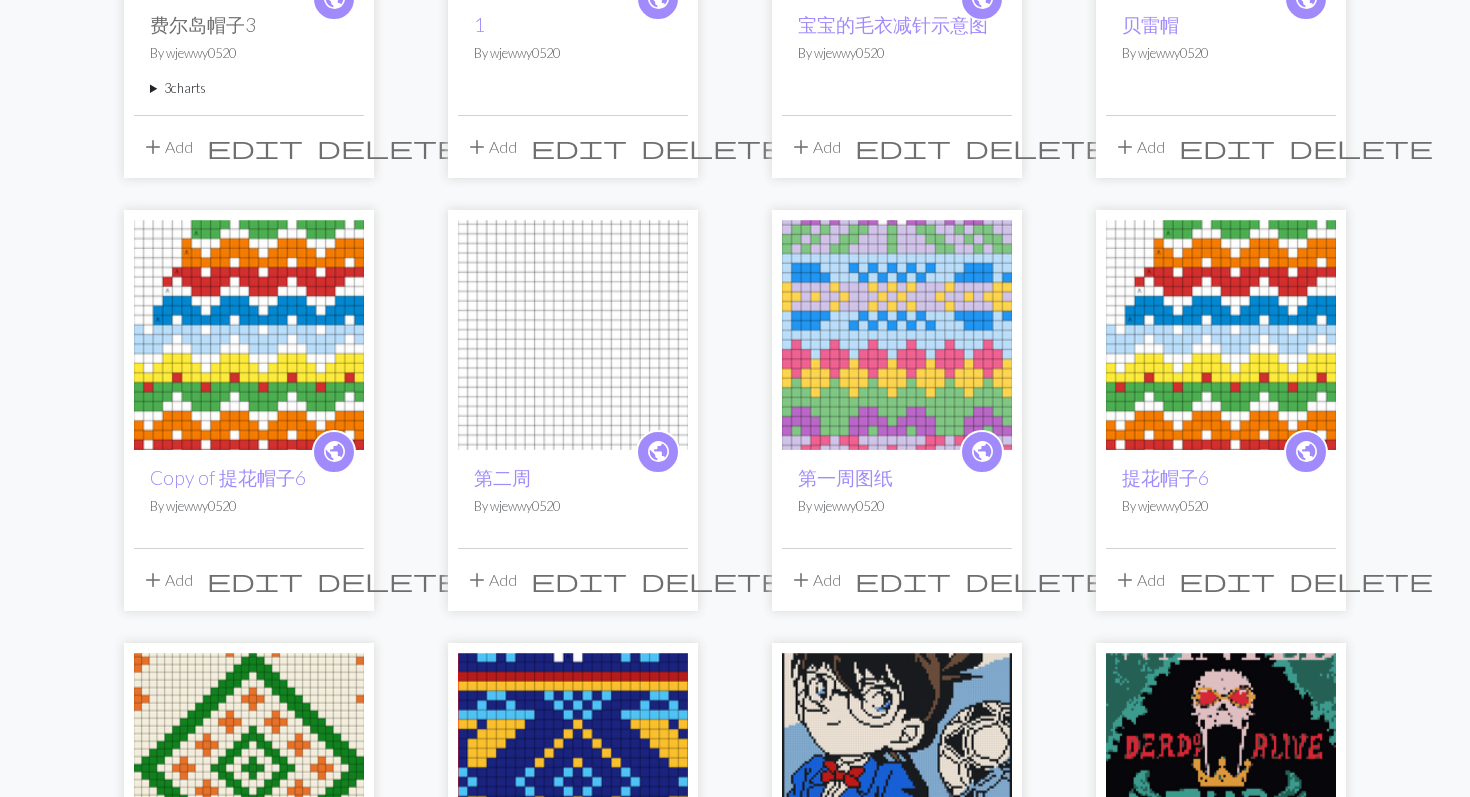 click on "3  charts" at bounding box center [249, 88] 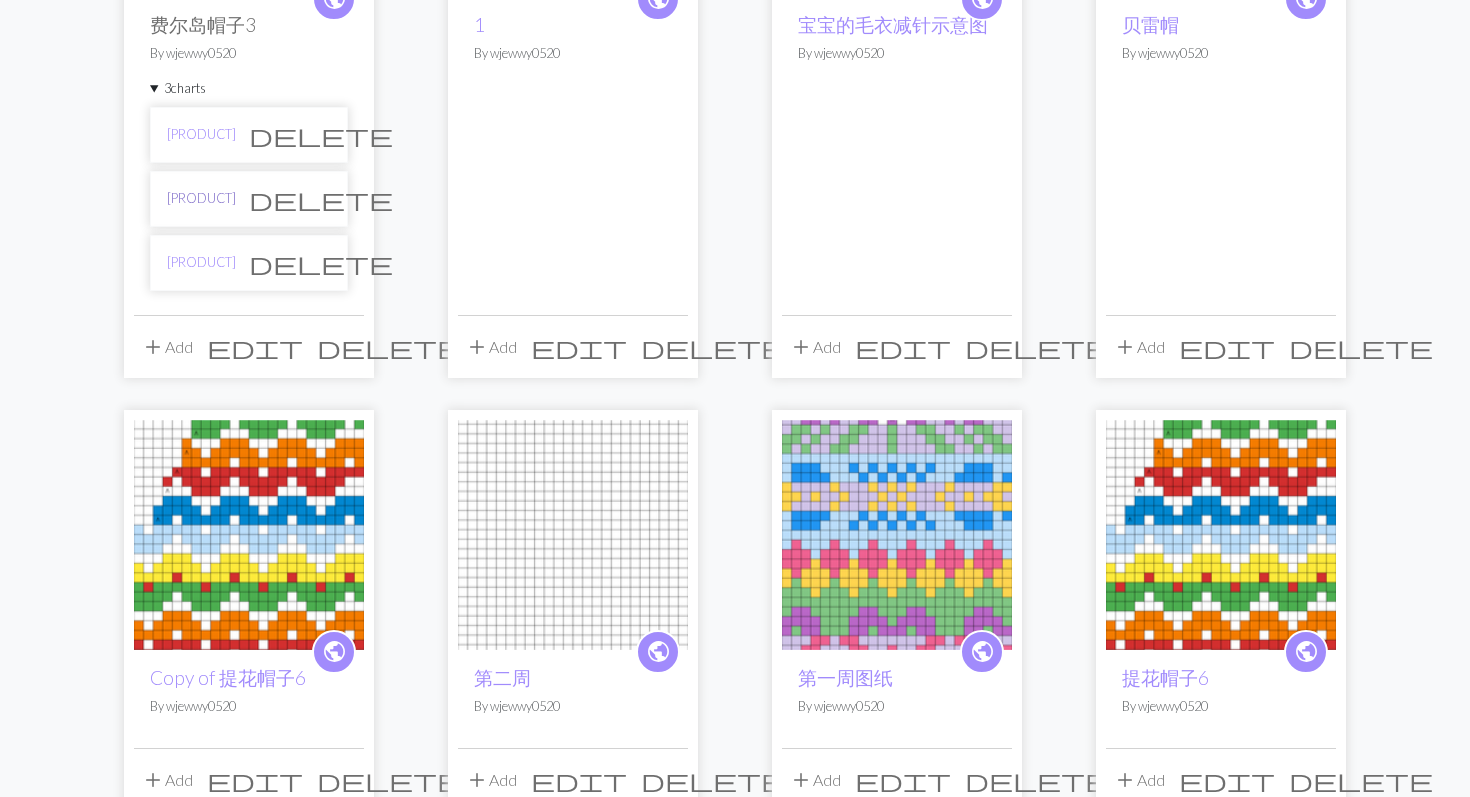 click on "[PRODUCT]" at bounding box center (201, 198) 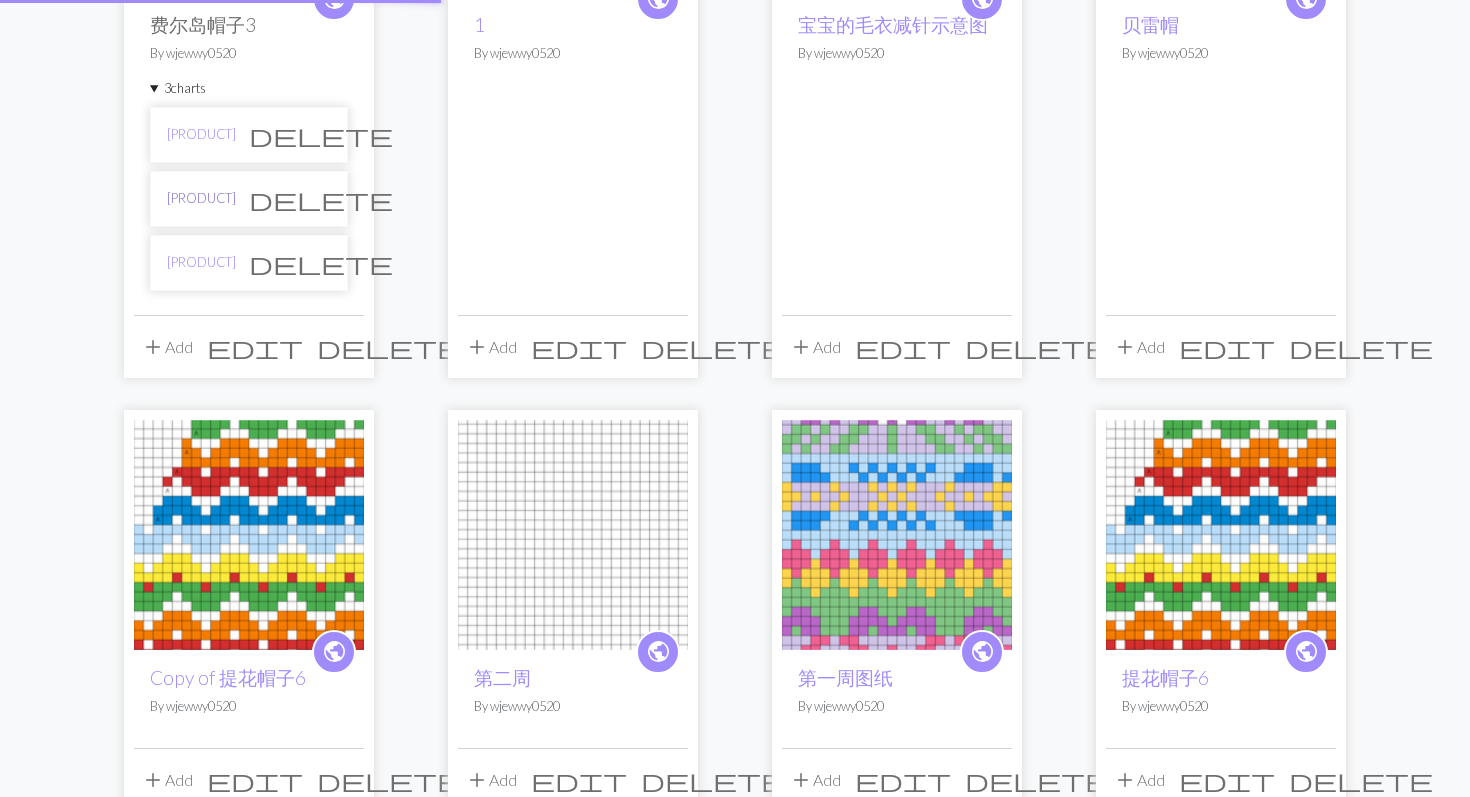 scroll, scrollTop: 0, scrollLeft: 0, axis: both 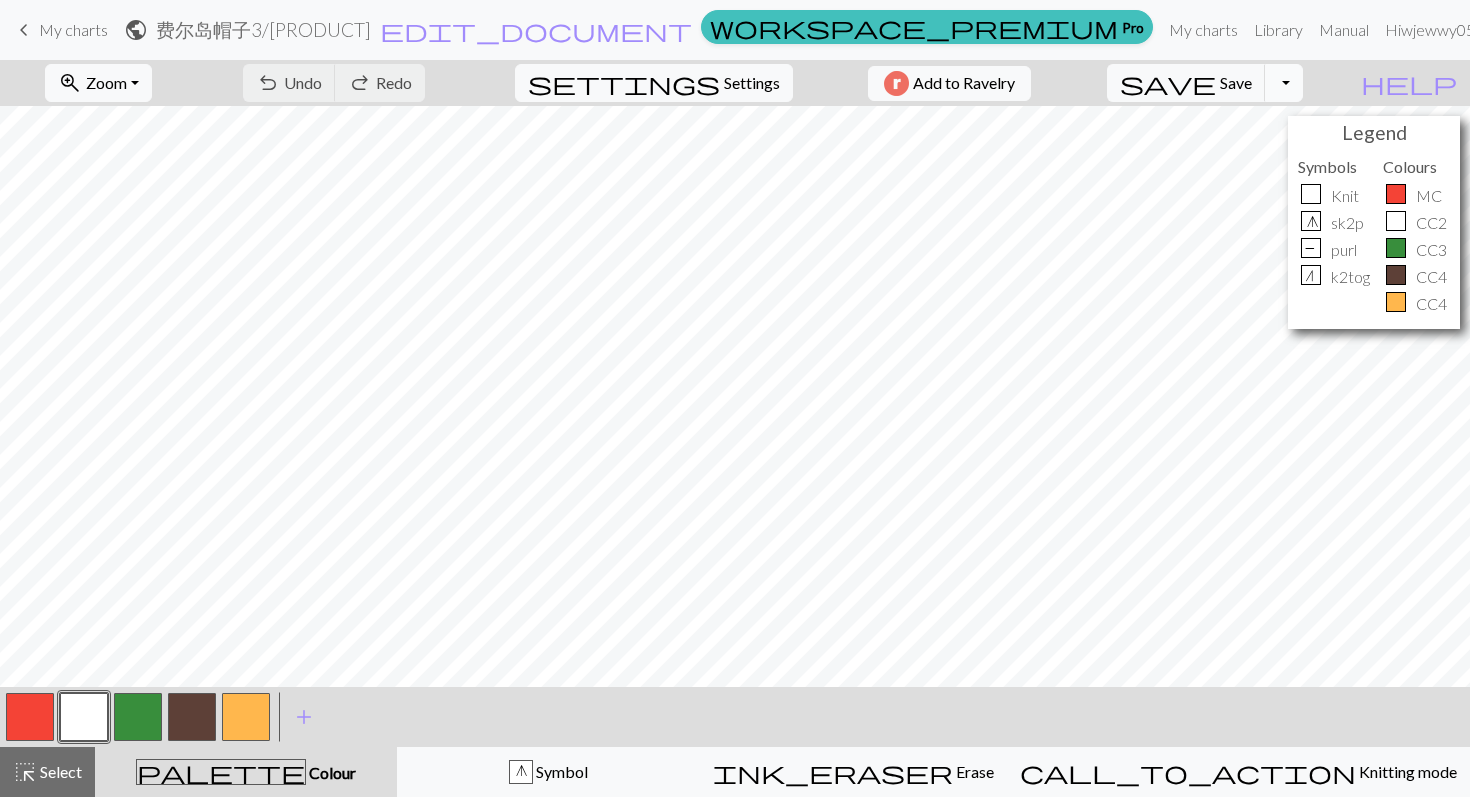 click on "Toggle Dropdown" at bounding box center (1284, 83) 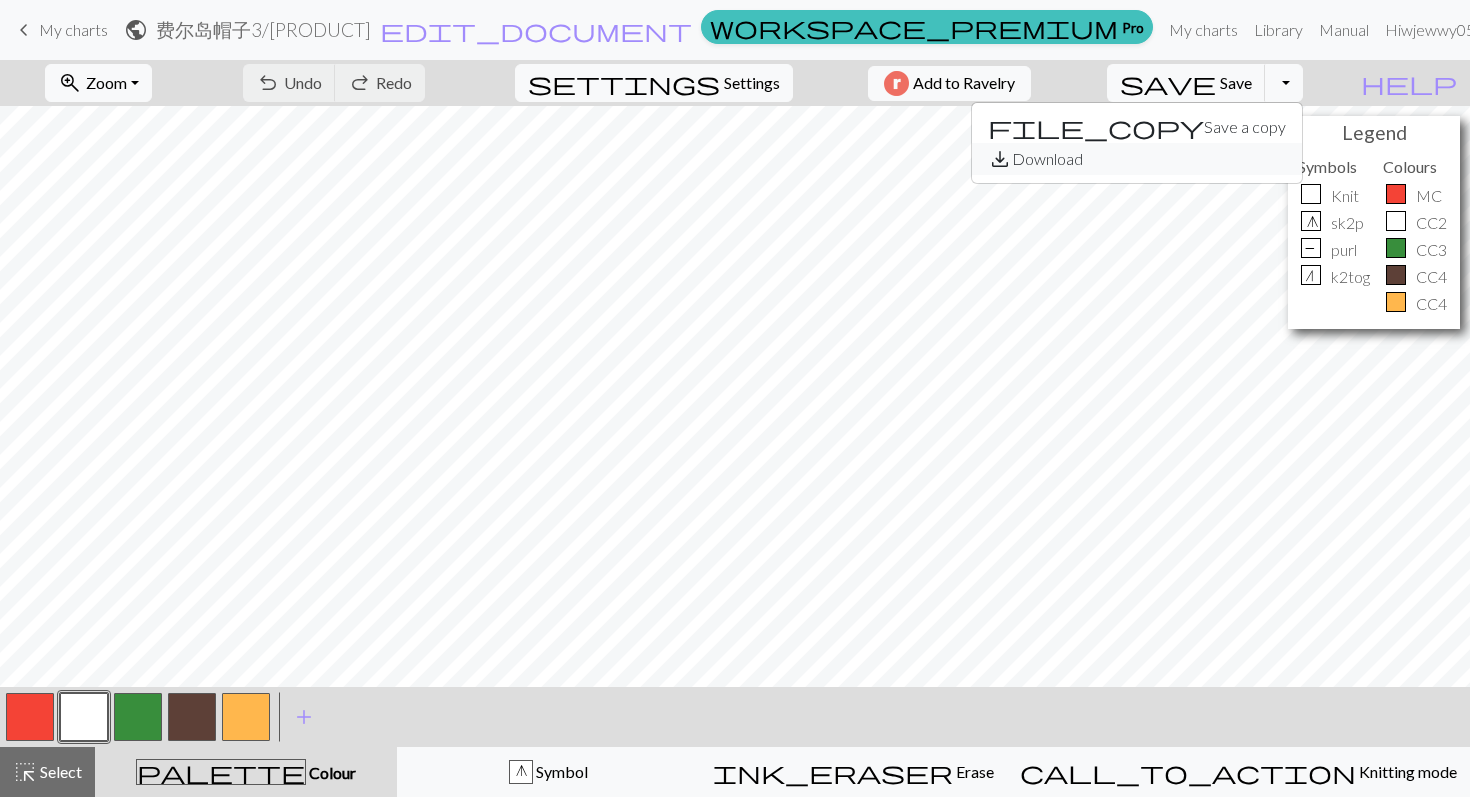 click on "save_alt  Download" at bounding box center [1137, 159] 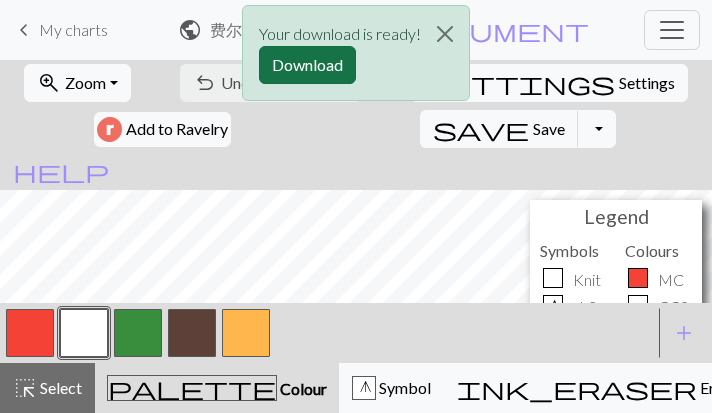 click on "Download" at bounding box center (307, 65) 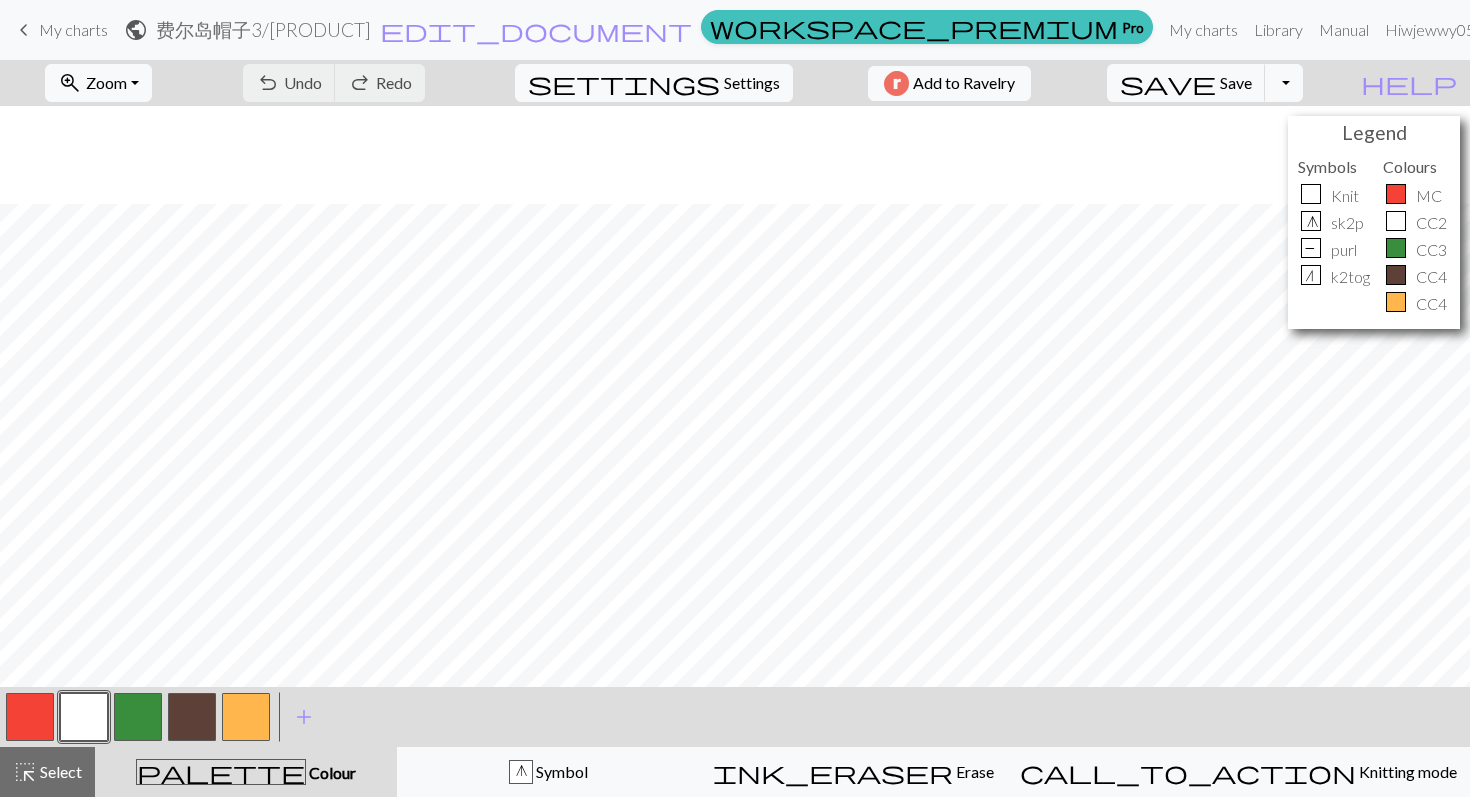 scroll, scrollTop: 749, scrollLeft: 0, axis: vertical 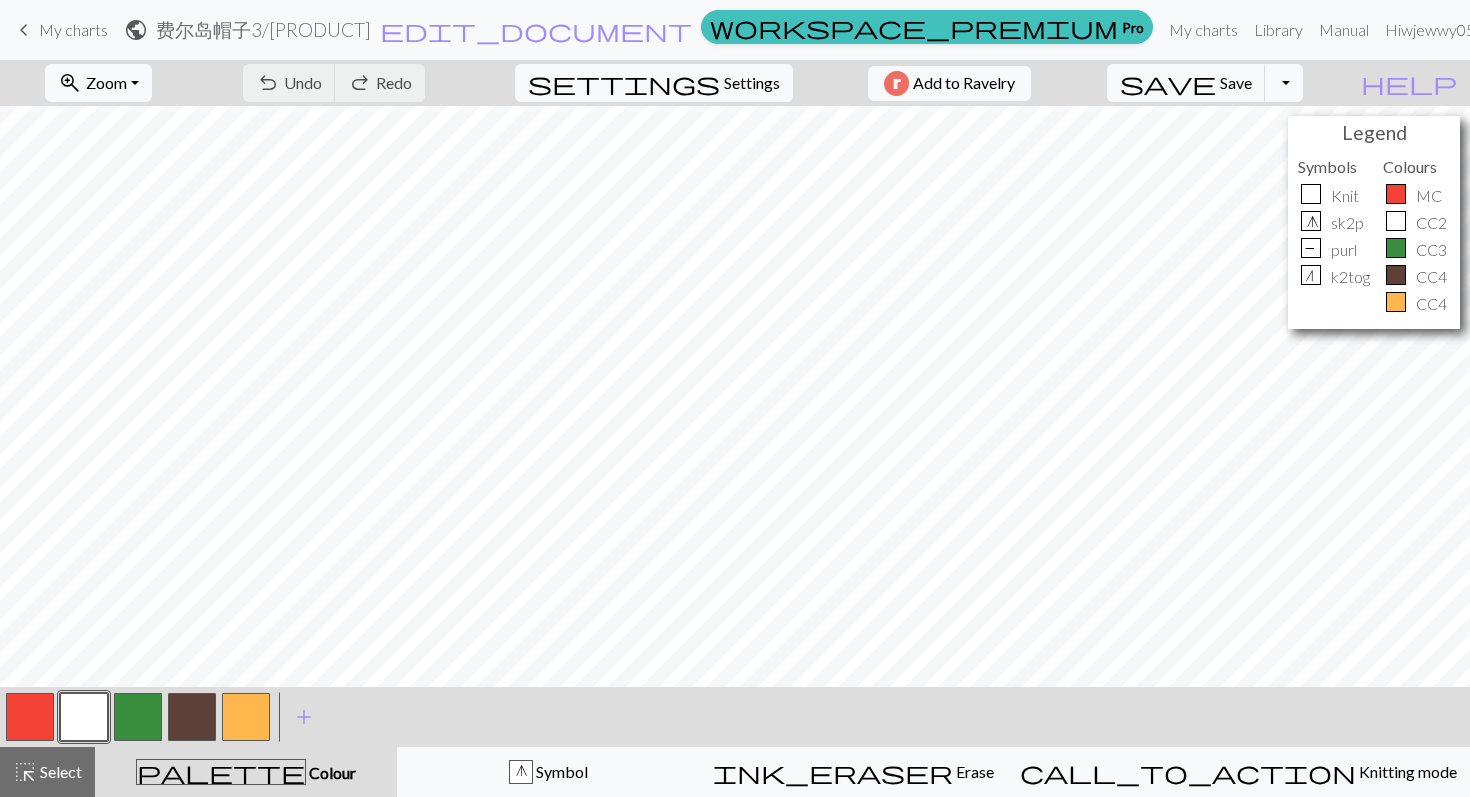 click on "My charts" at bounding box center (73, 29) 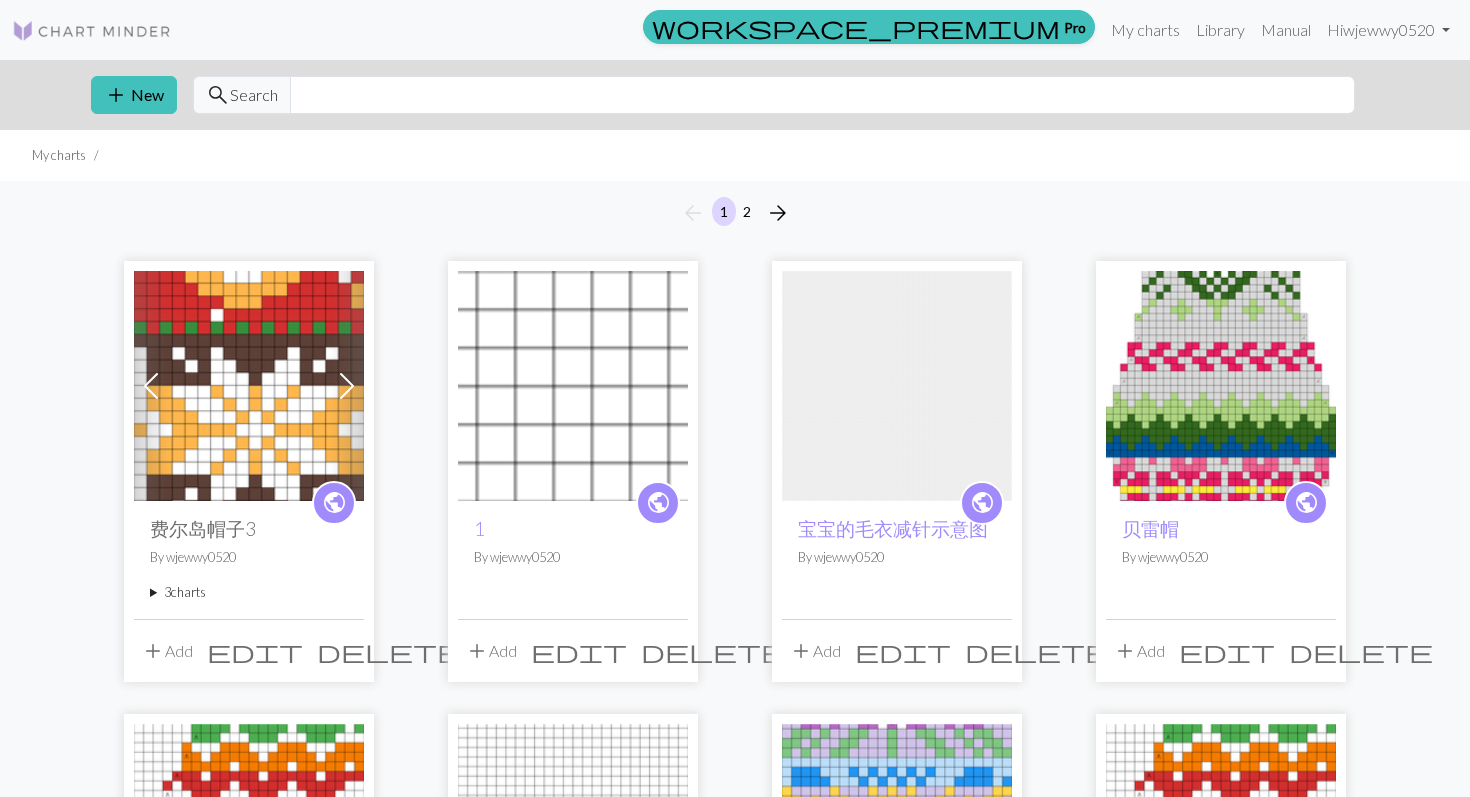 click on "3  charts" at bounding box center (249, 592) 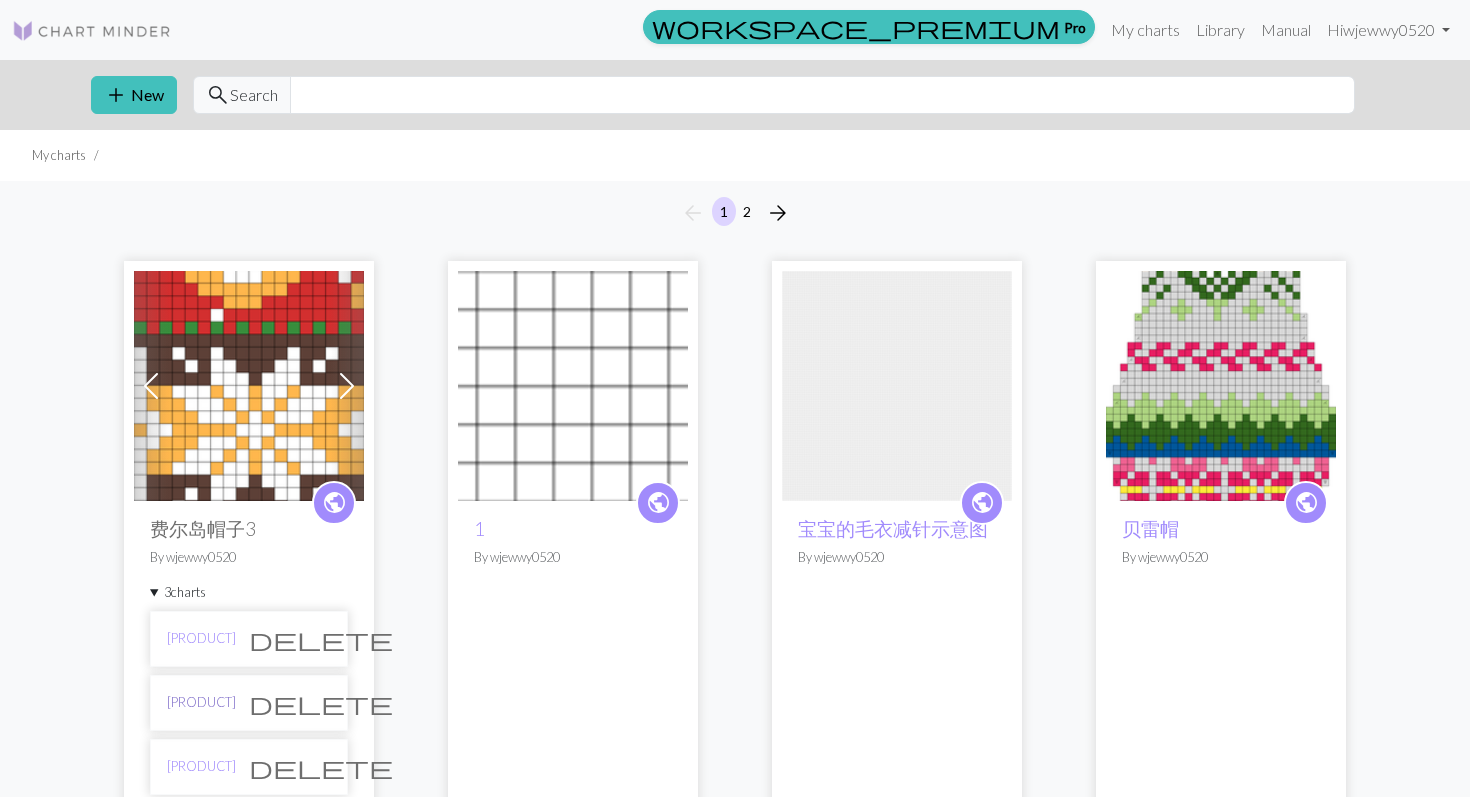 click on "[PRODUCT]" at bounding box center (201, 702) 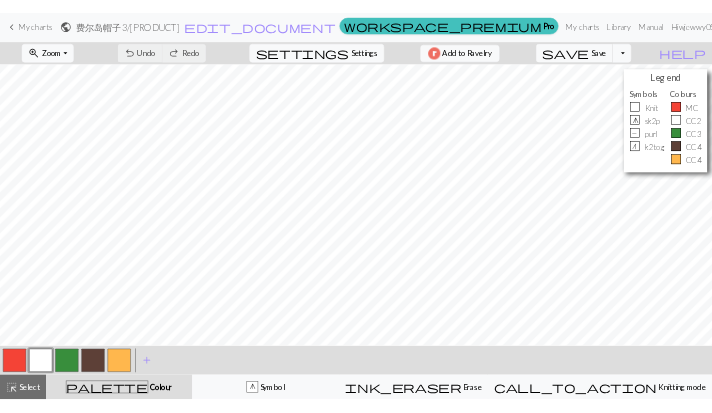 scroll, scrollTop: 748, scrollLeft: 0, axis: vertical 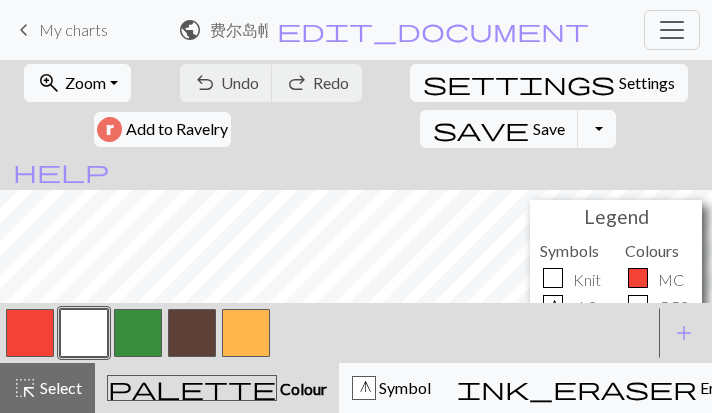 click on "keyboard_arrow_left   My charts" at bounding box center [60, 30] 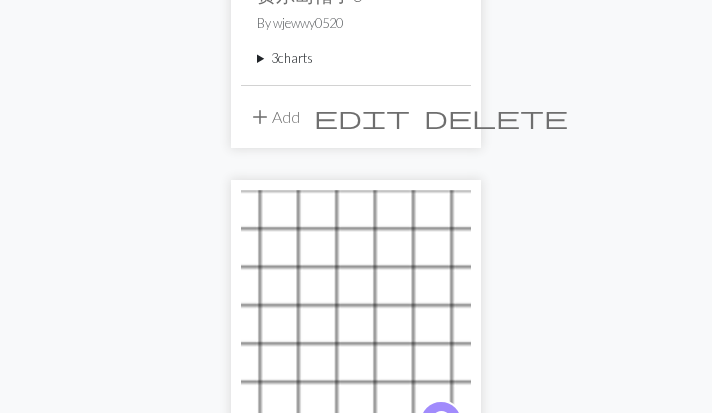 scroll, scrollTop: 533, scrollLeft: 0, axis: vertical 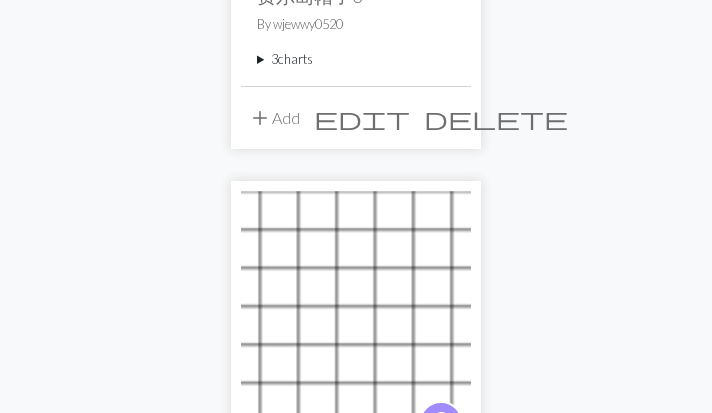 click on "3  charts" at bounding box center (356, 59) 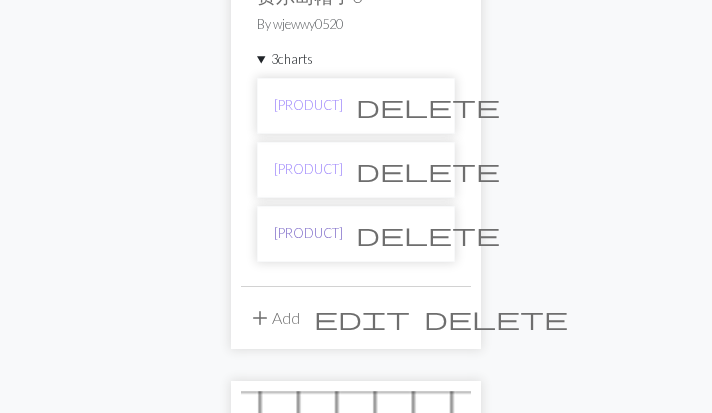 click on "[PRODUCT]" at bounding box center (308, 233) 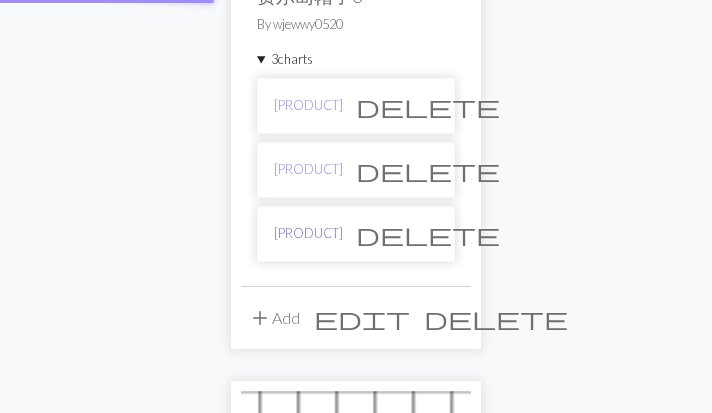 scroll, scrollTop: 0, scrollLeft: 0, axis: both 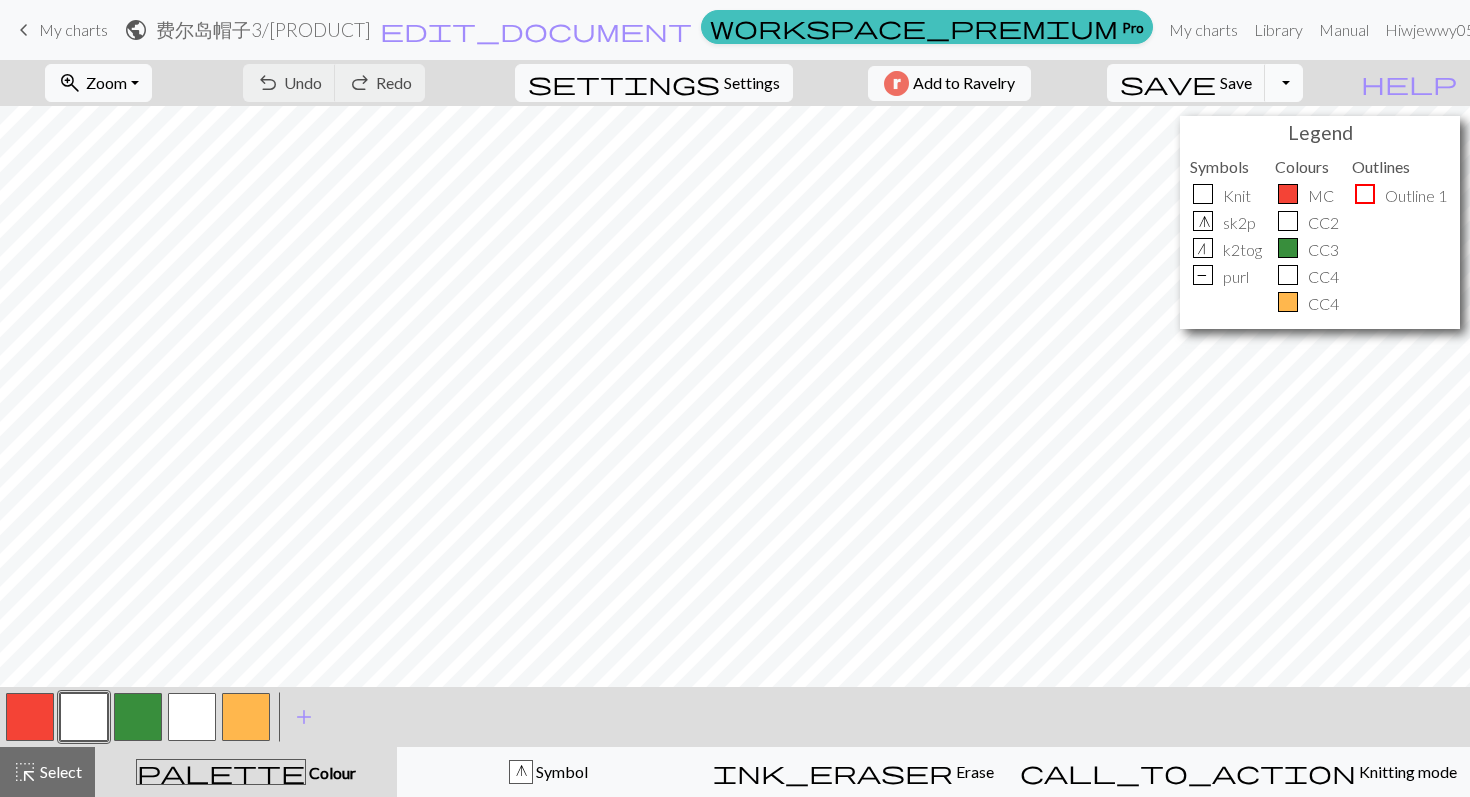click on "Toggle Dropdown" at bounding box center (1284, 83) 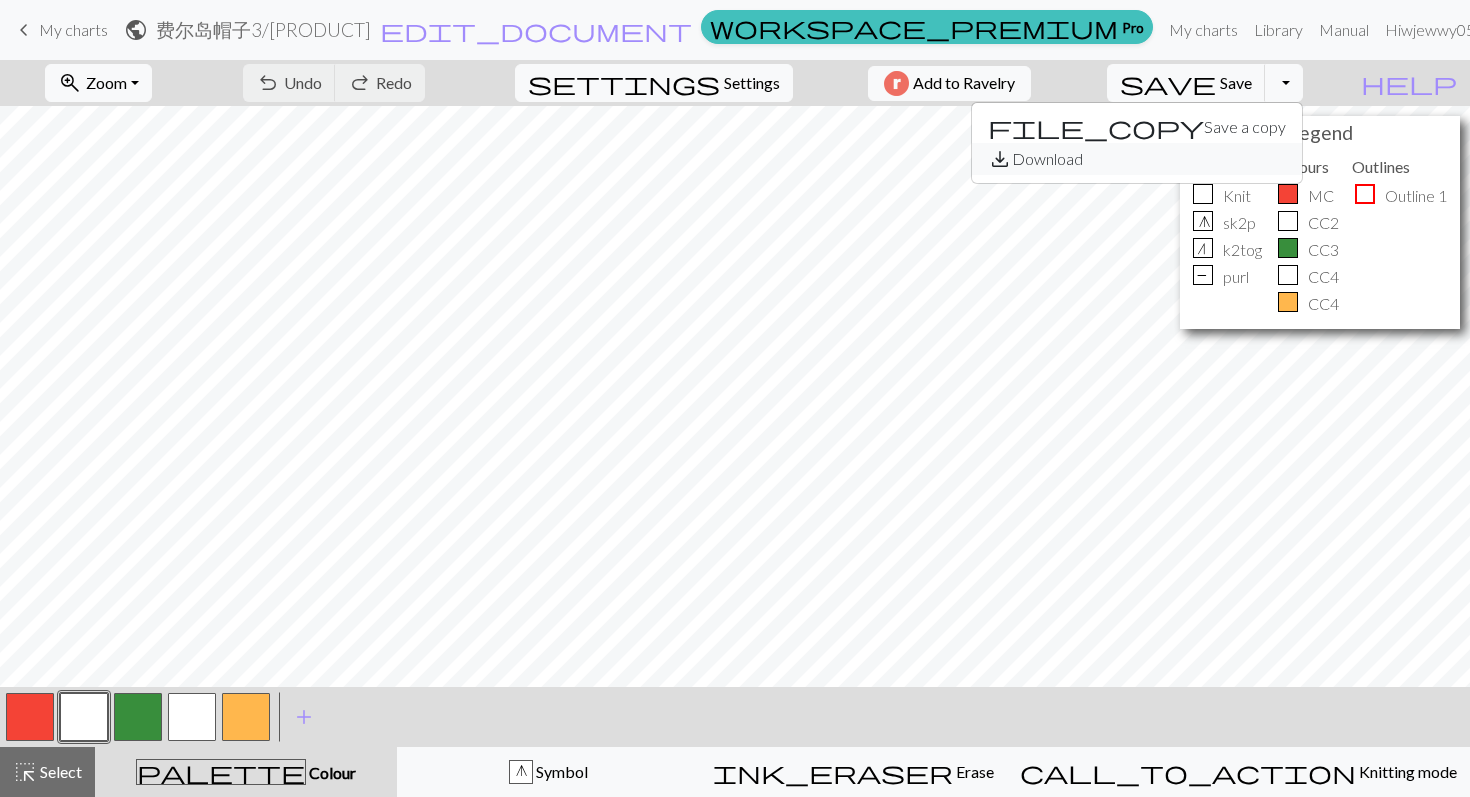 click on "save_alt  Download" at bounding box center (1137, 159) 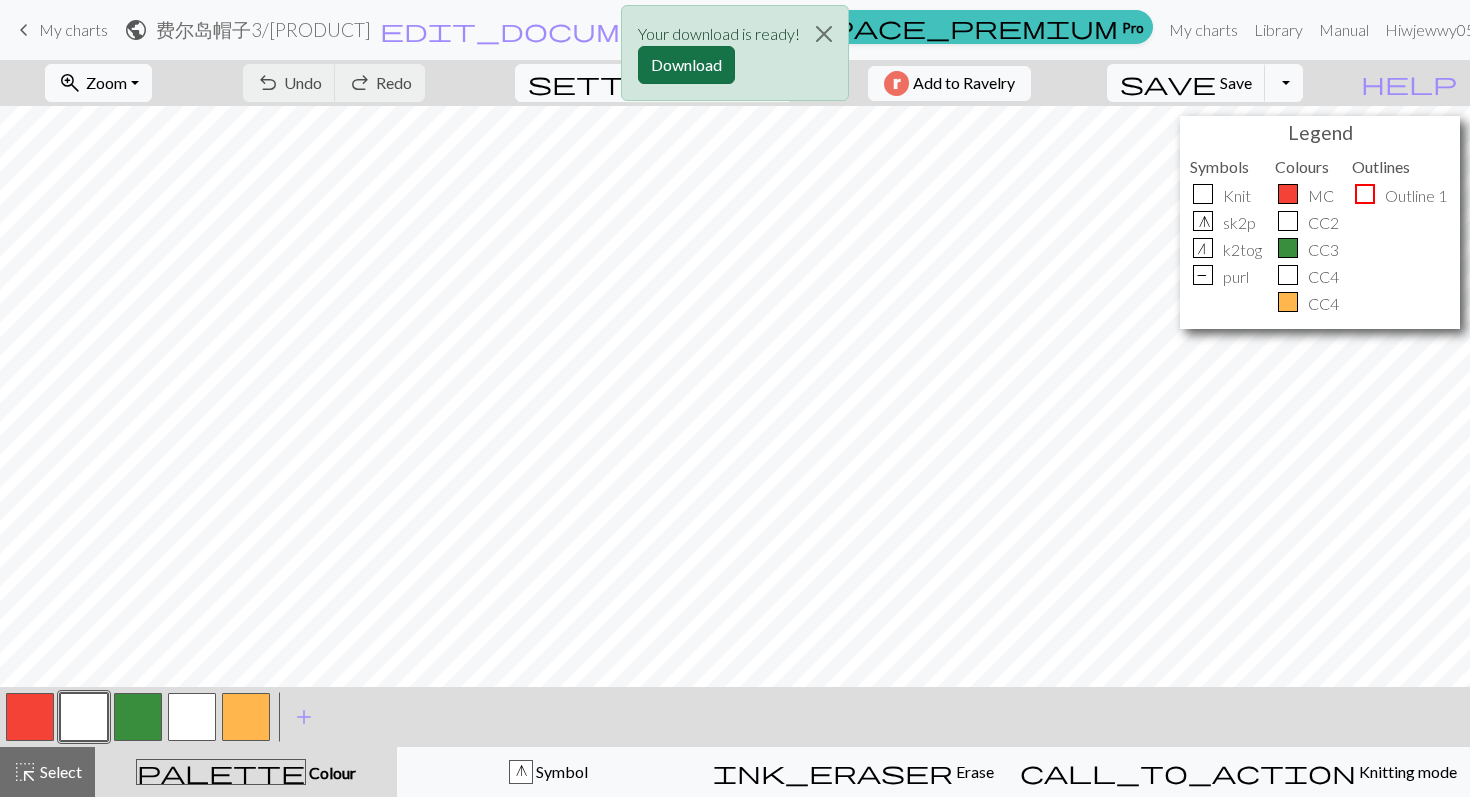 click on "Download" at bounding box center (686, 65) 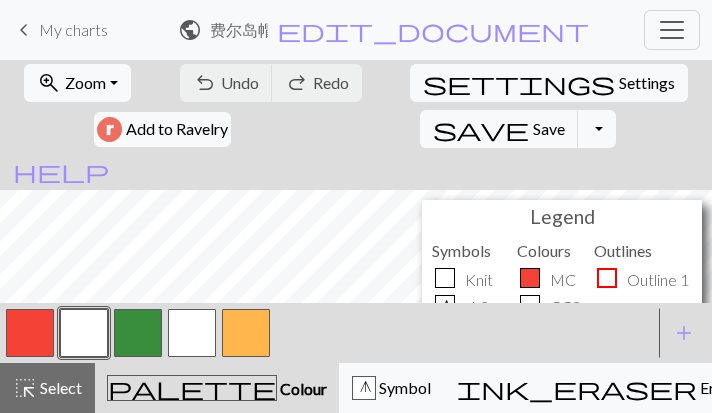 click on "My charts" at bounding box center (73, 29) 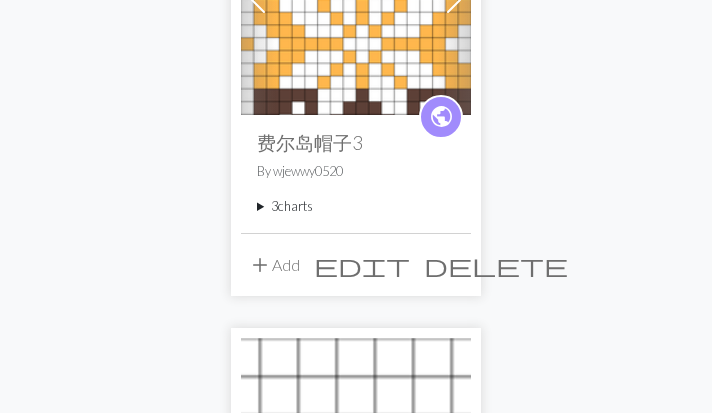scroll, scrollTop: 390, scrollLeft: 0, axis: vertical 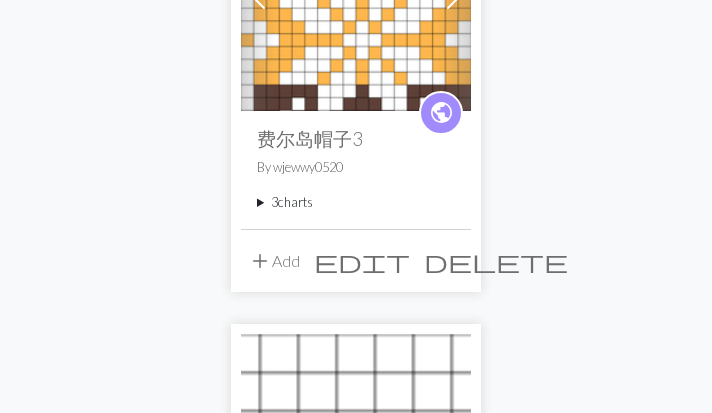 click on "3  charts" at bounding box center [356, 202] 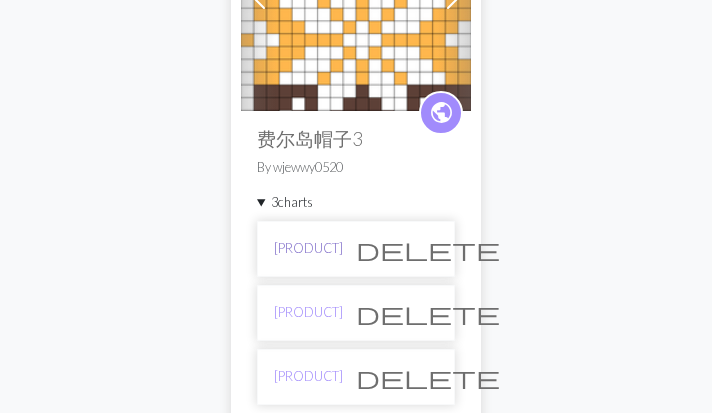 click on "[PRODUCT]" at bounding box center [308, 248] 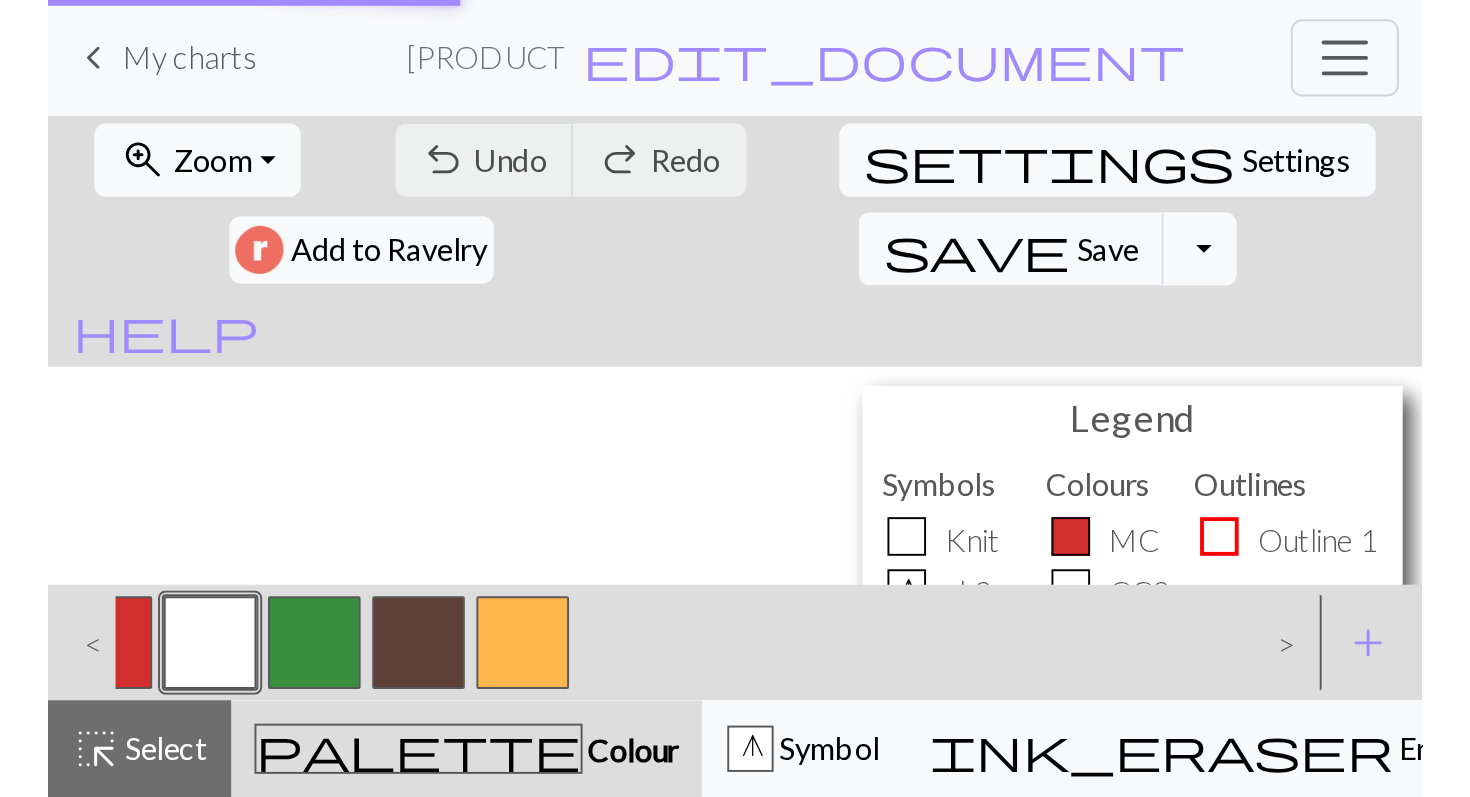 scroll, scrollTop: 0, scrollLeft: 0, axis: both 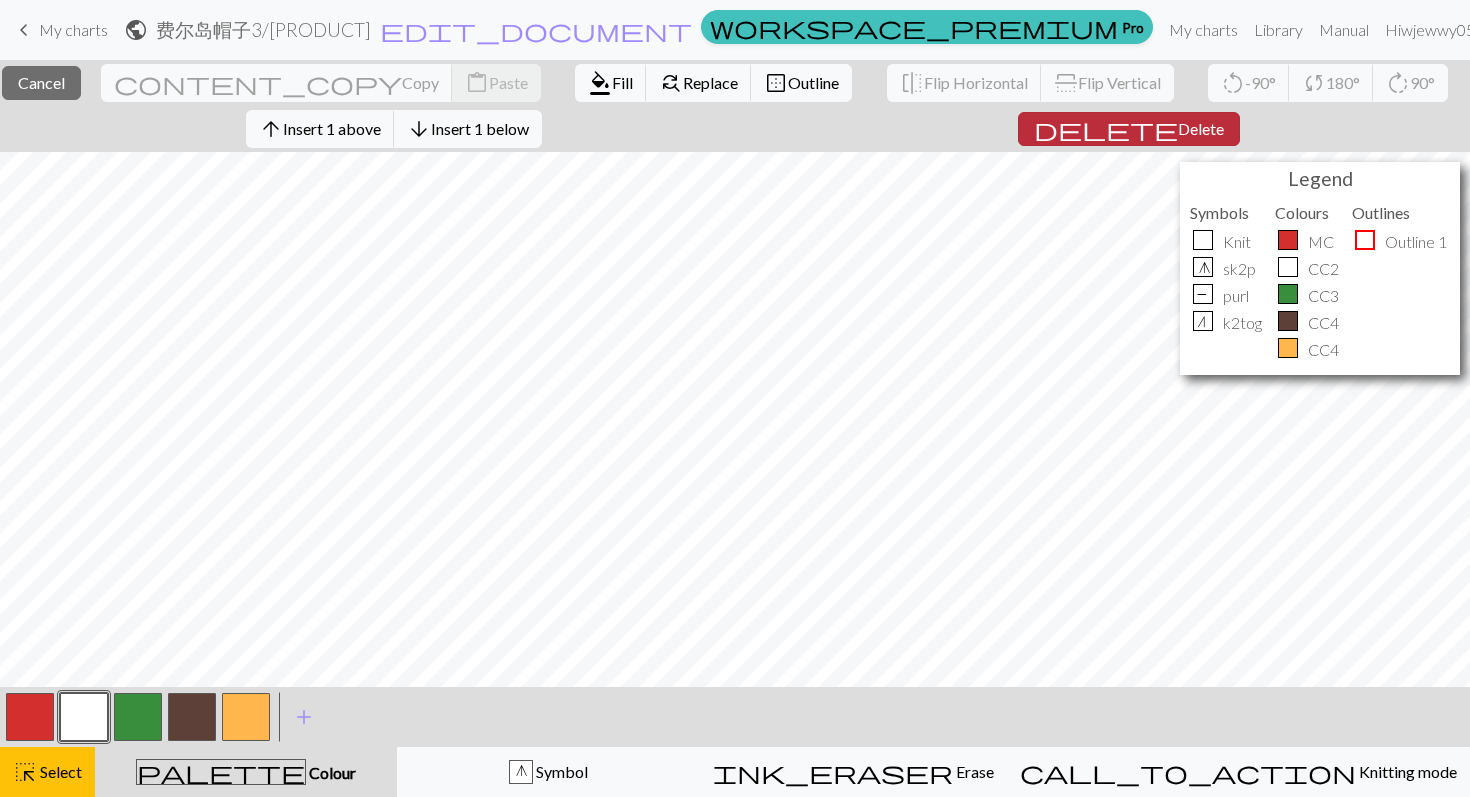 click on "delete" at bounding box center [1106, 129] 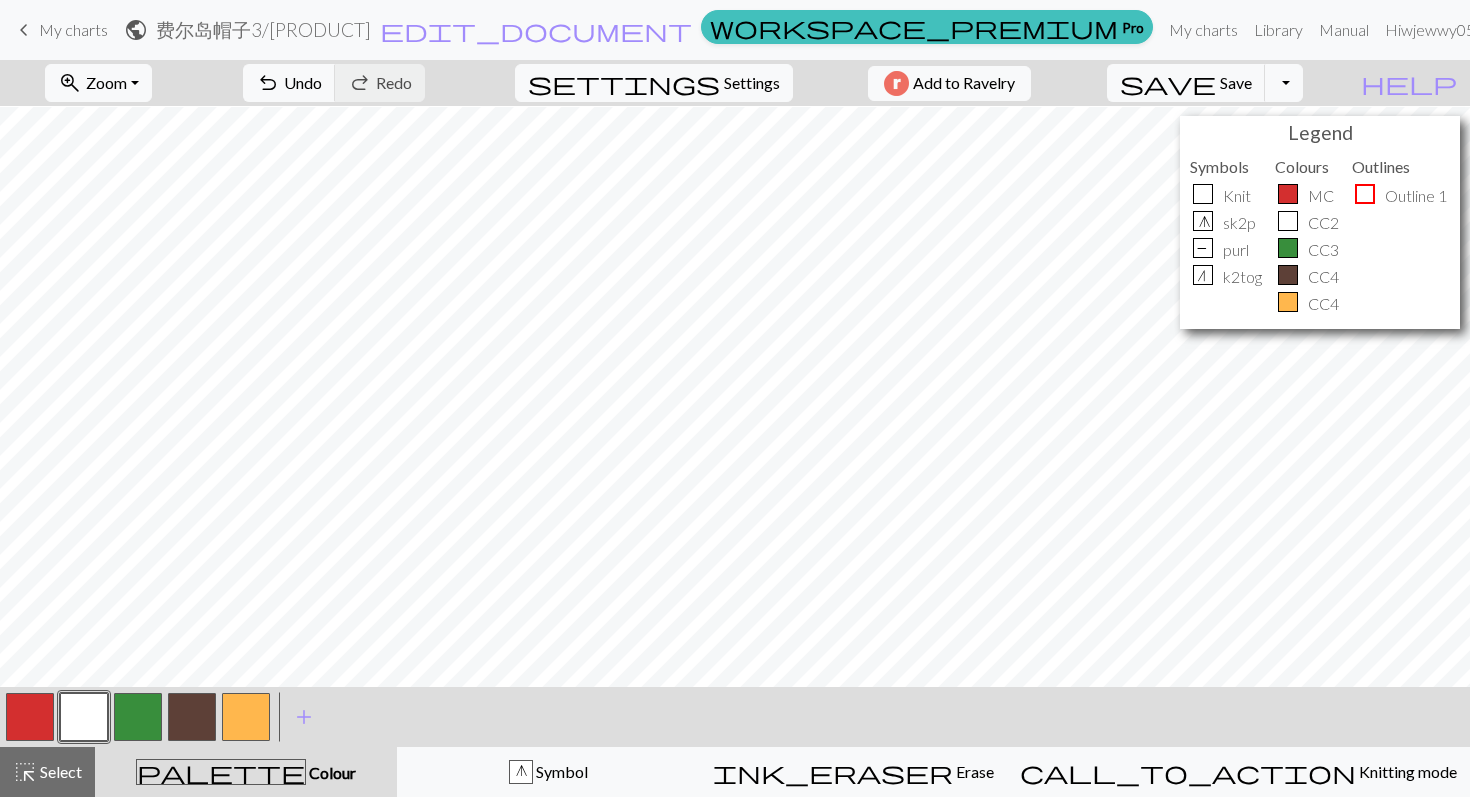scroll, scrollTop: 1029, scrollLeft: 0, axis: vertical 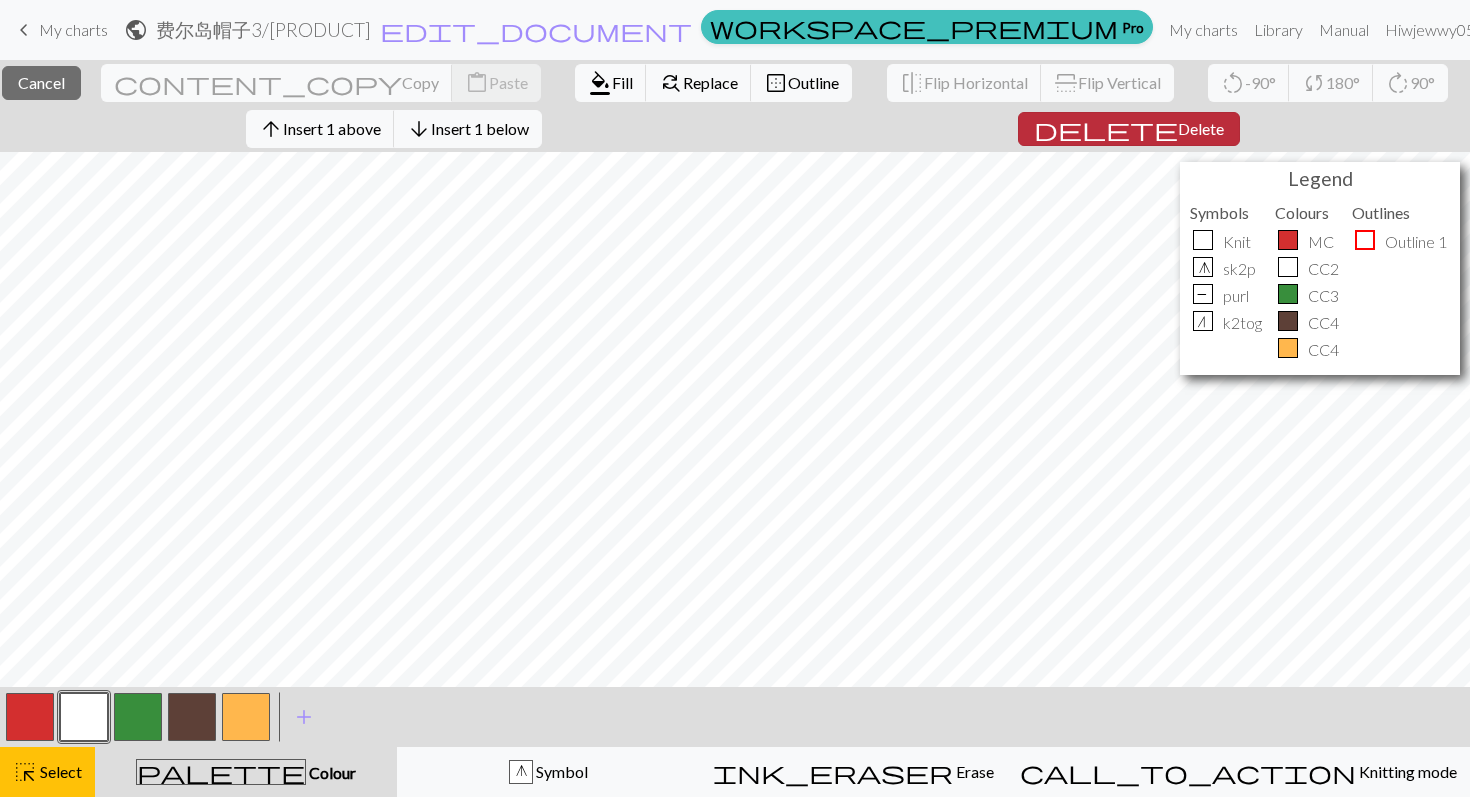 click on "Delete" at bounding box center (1201, 128) 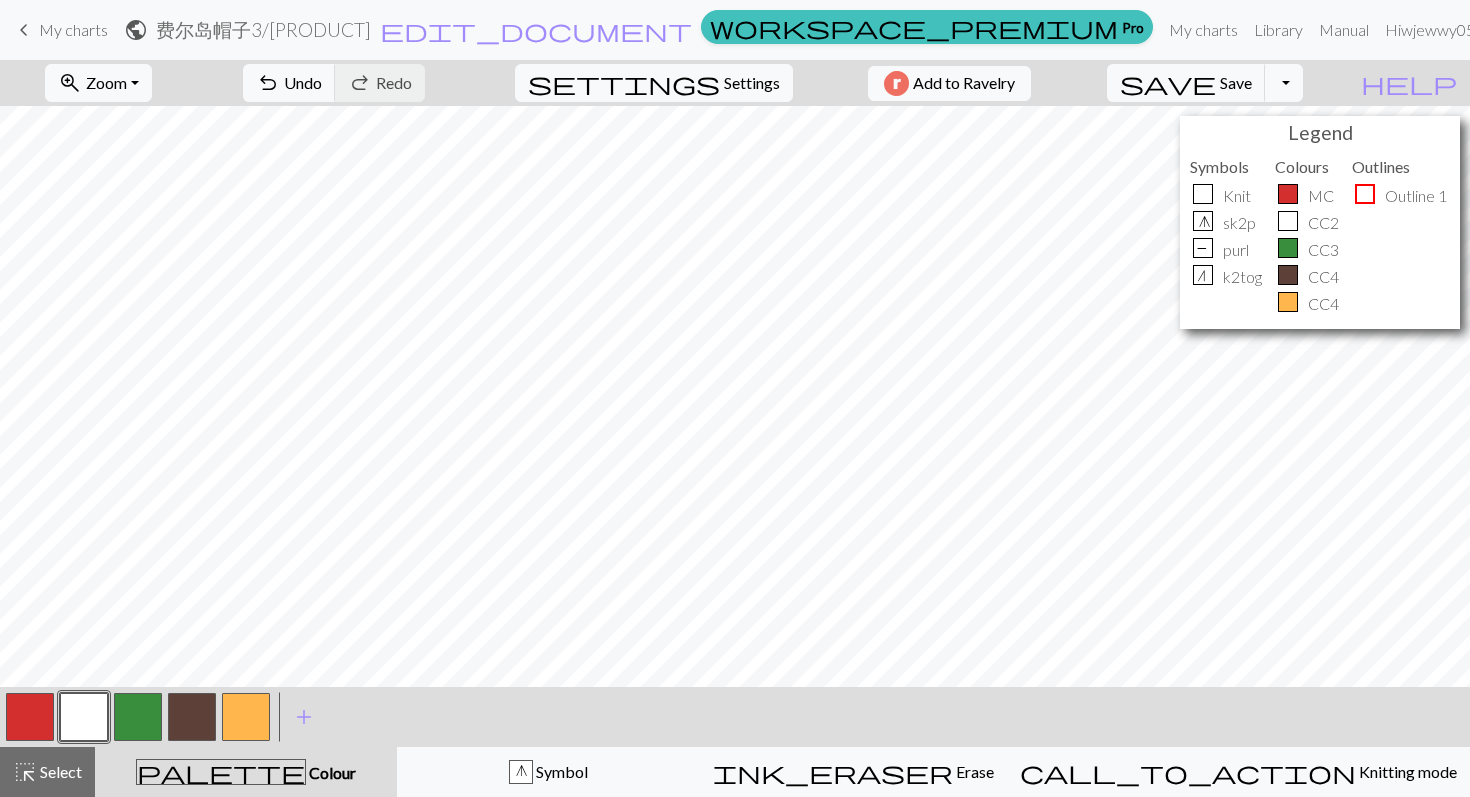 click at bounding box center (30, 717) 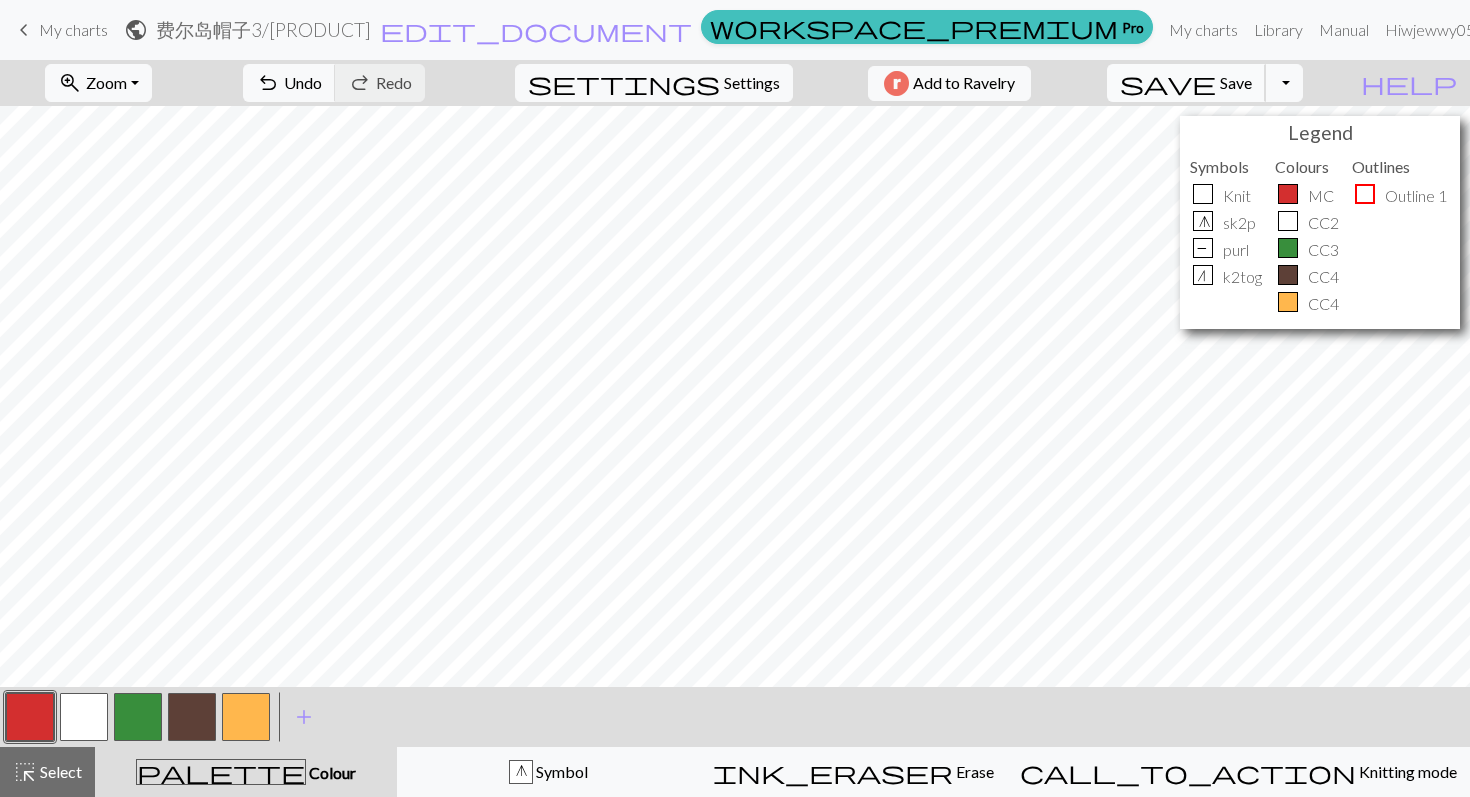 click on "save" at bounding box center (1168, 83) 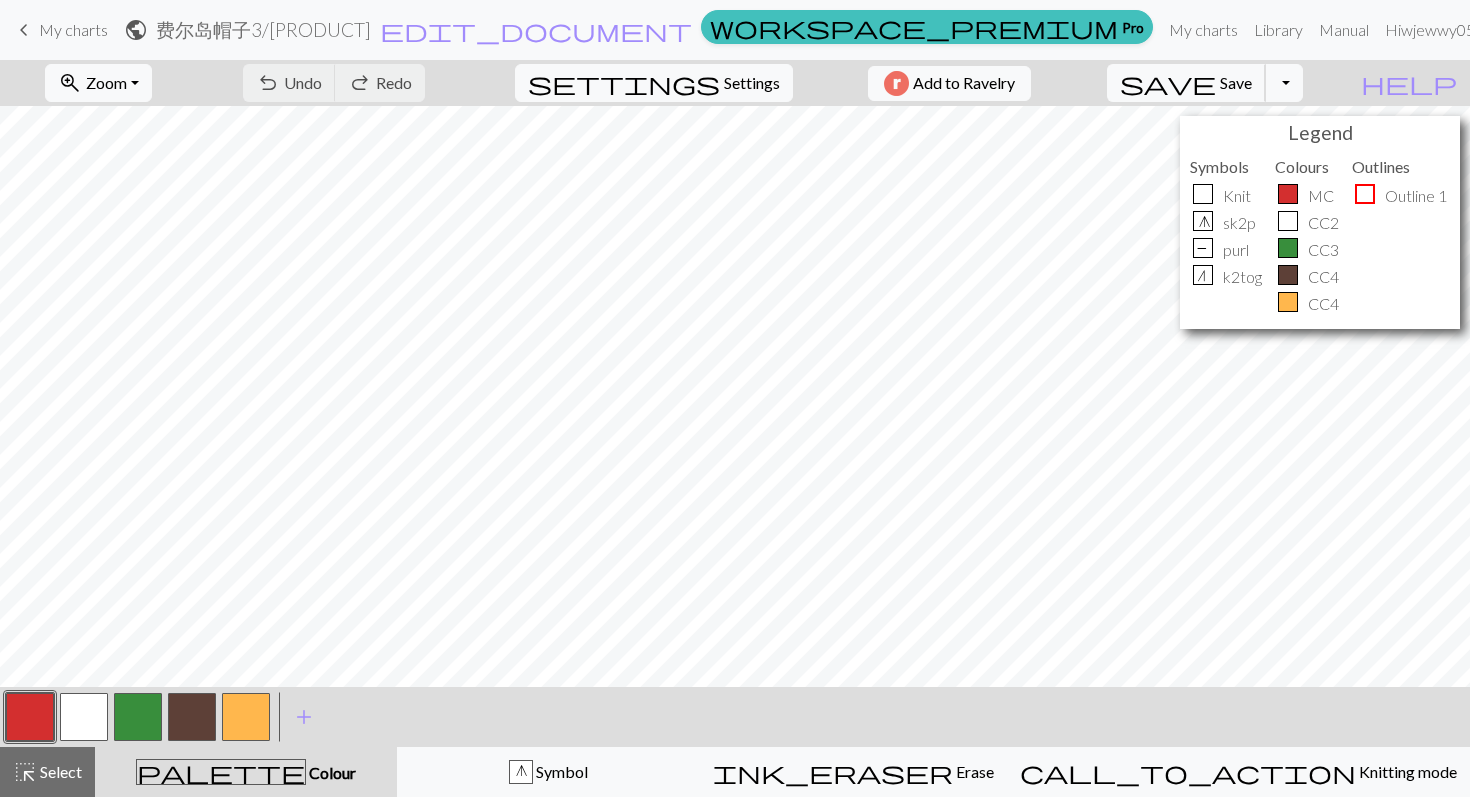 scroll, scrollTop: 0, scrollLeft: 0, axis: both 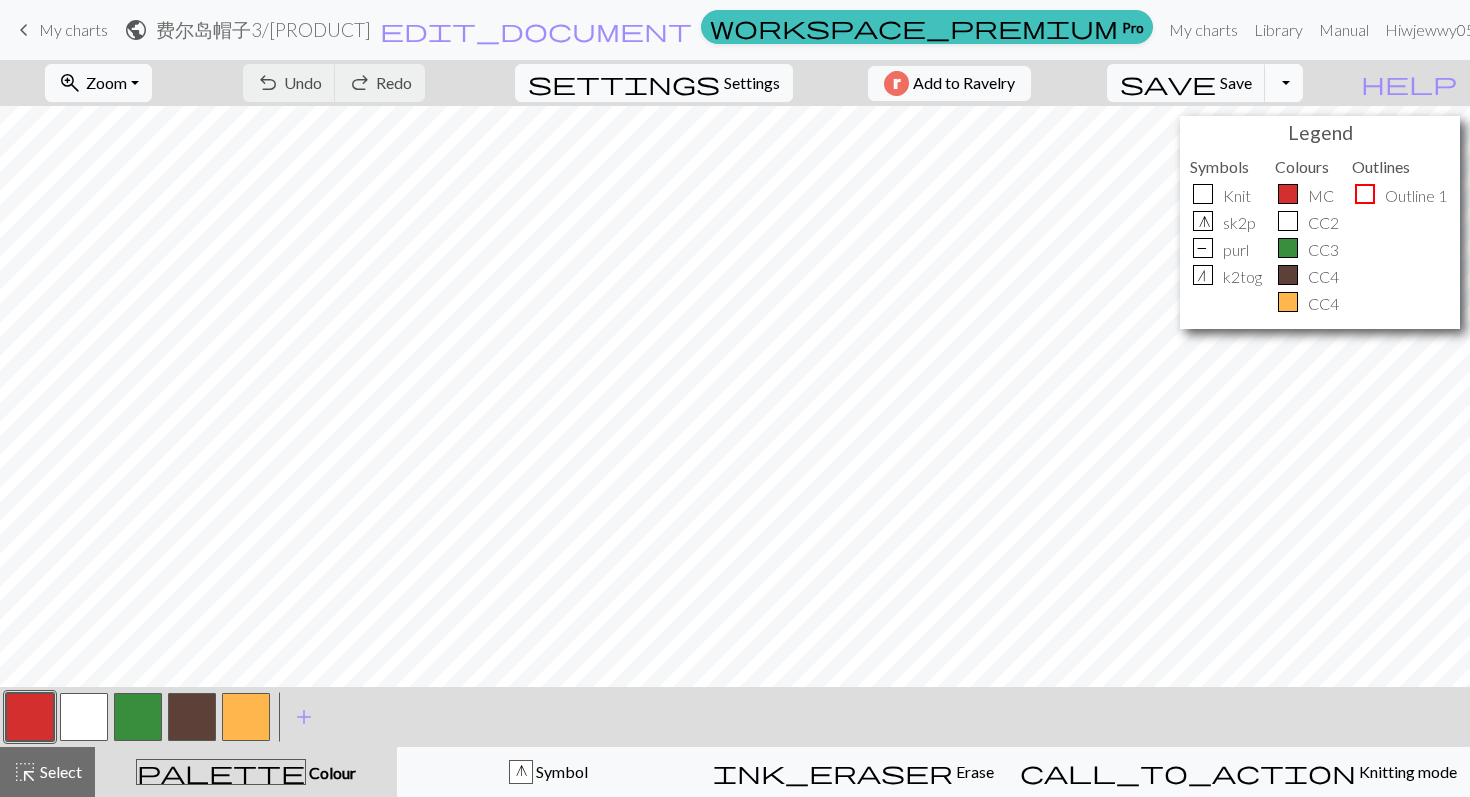 click on "Toggle Dropdown" at bounding box center (1284, 83) 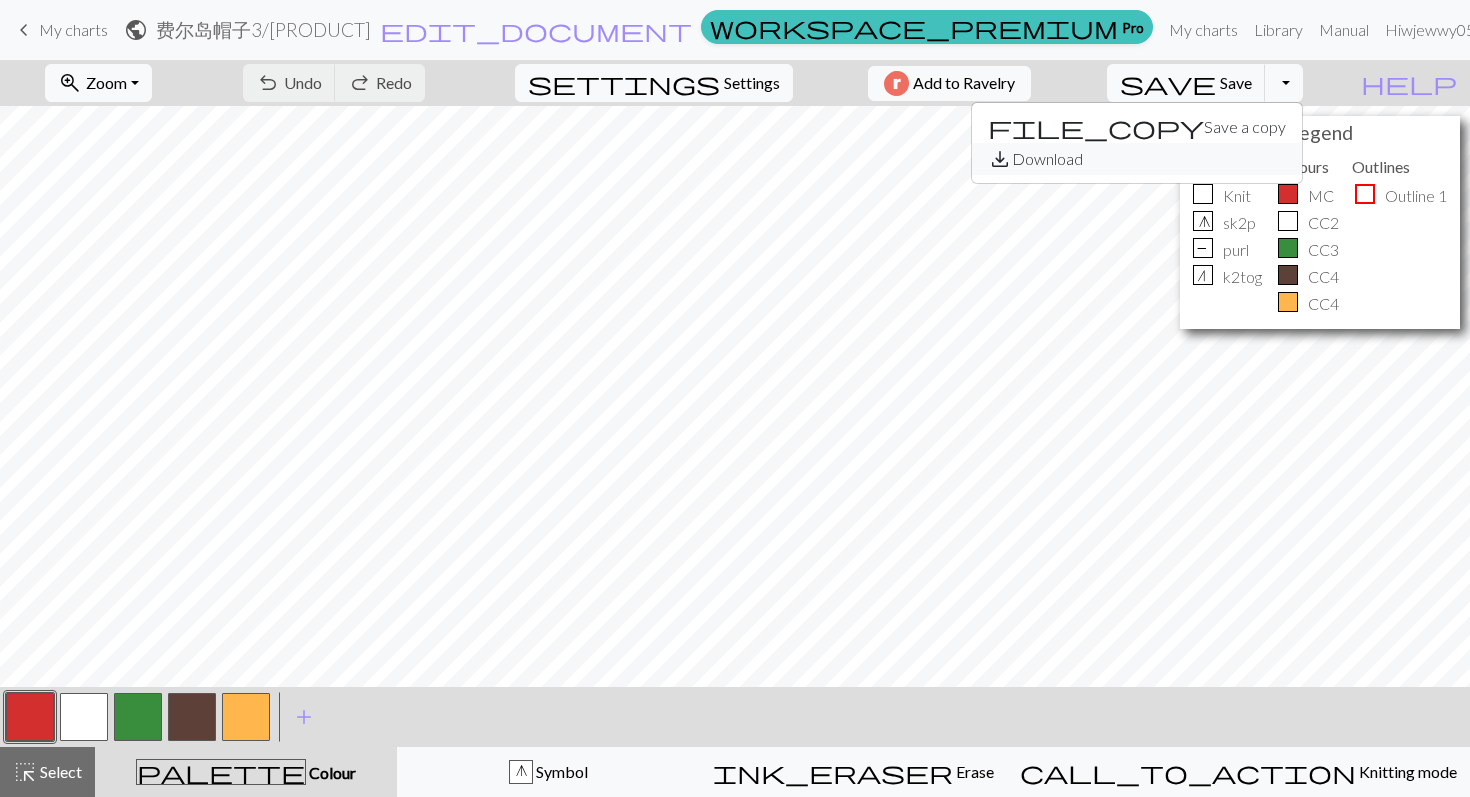 click on "save_alt  Download" at bounding box center (1137, 159) 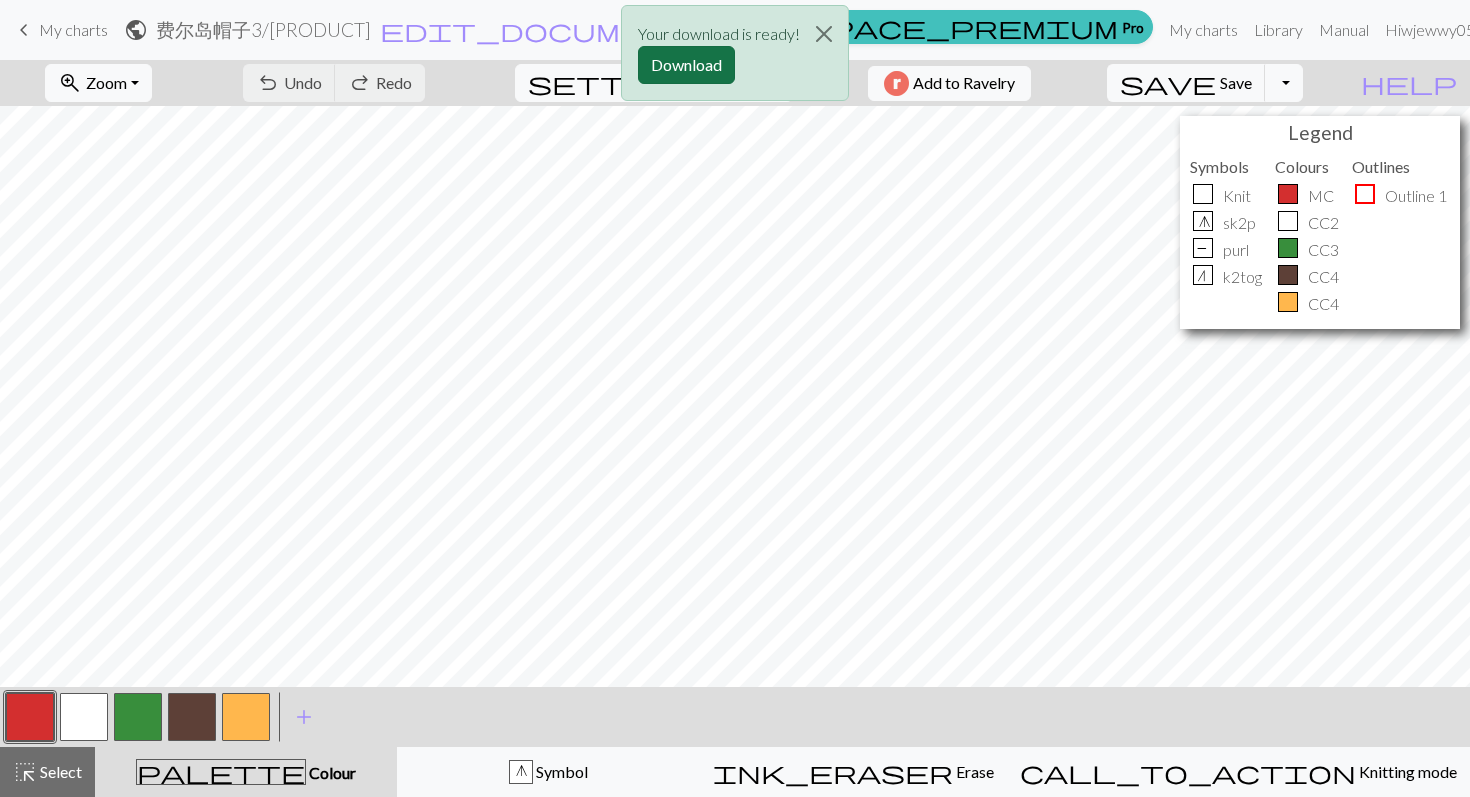 click on "Download" at bounding box center (686, 65) 